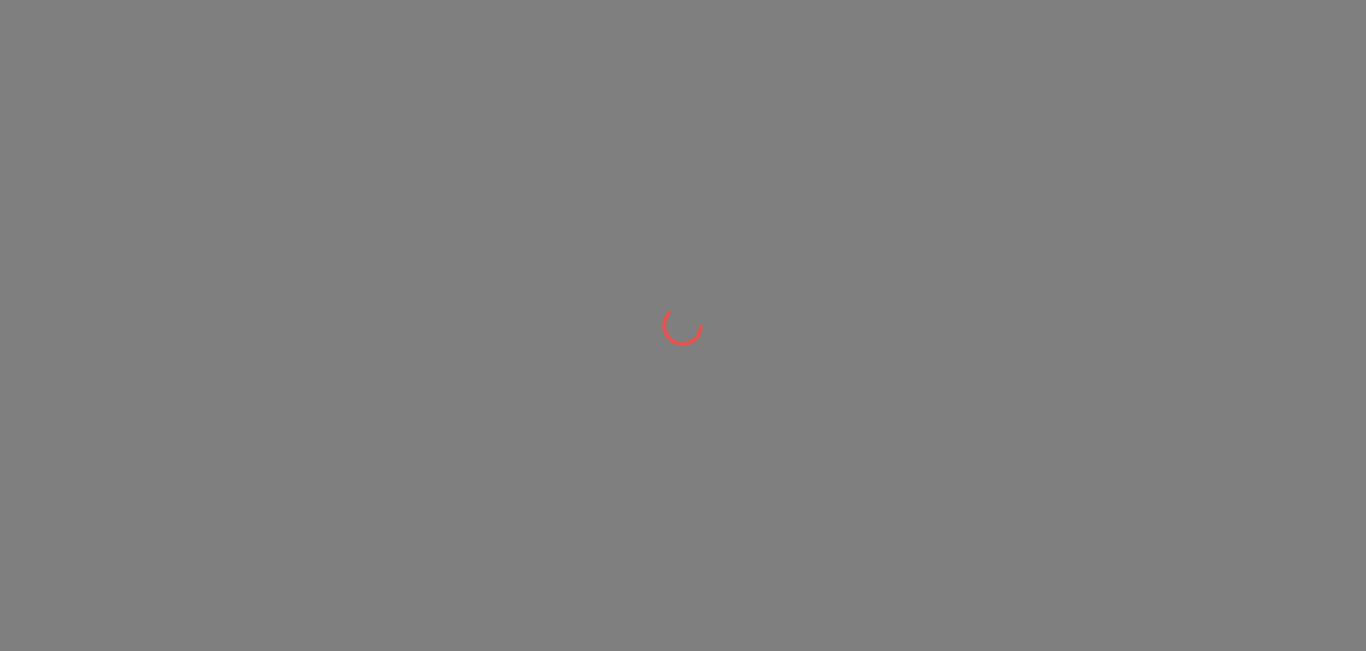 scroll, scrollTop: 0, scrollLeft: 0, axis: both 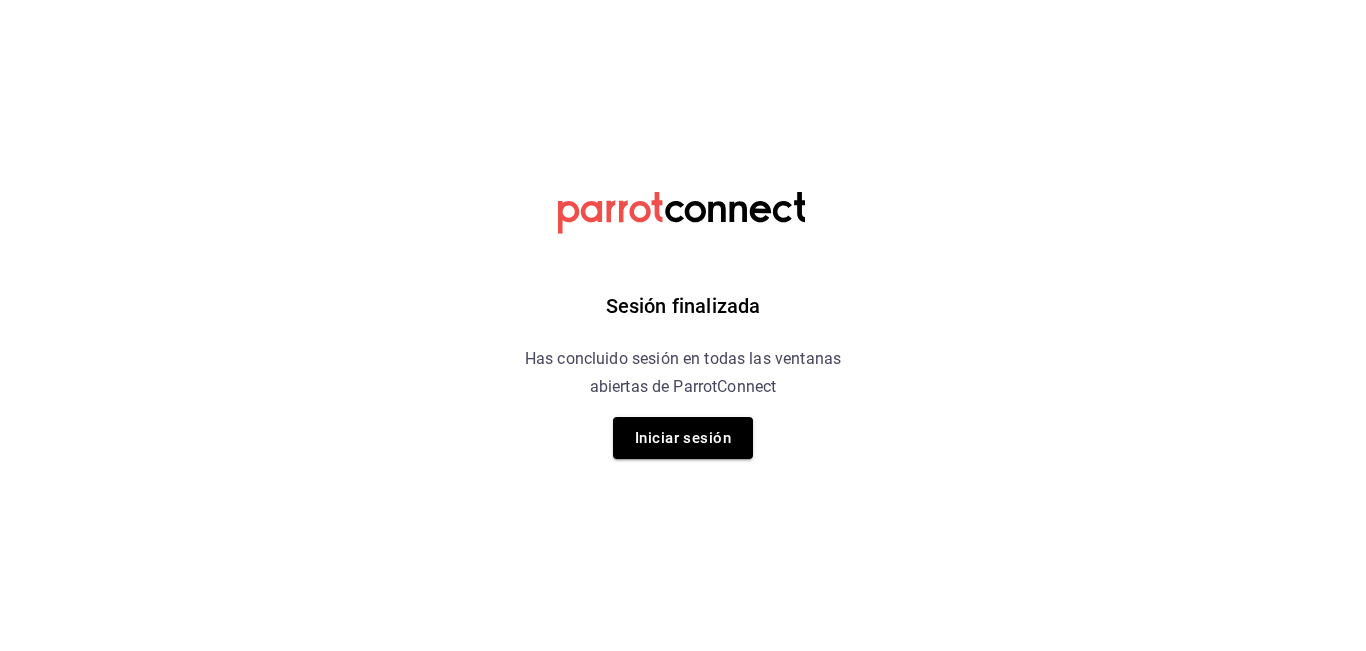 click on "Sesión finalizada Has concluido sesión en todas las ventanas abiertas de ParrotConnect Iniciar sesión" at bounding box center [683, 325] 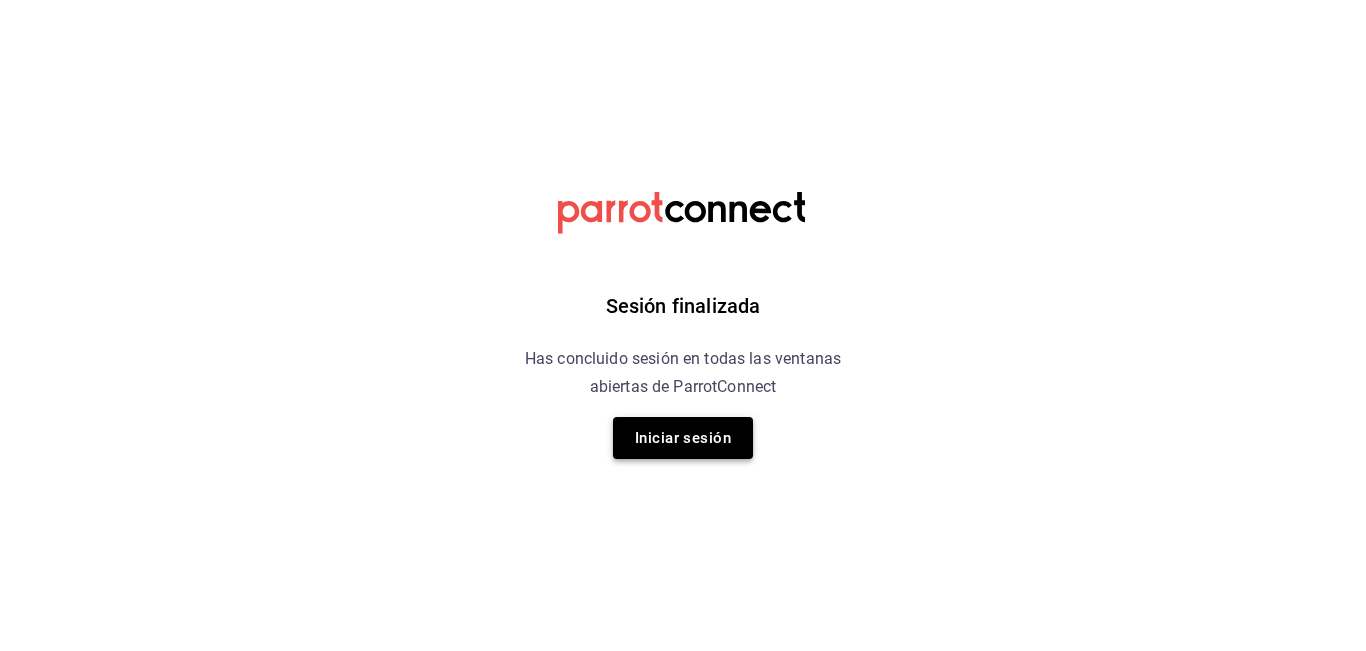 click on "Iniciar sesión" at bounding box center (683, 438) 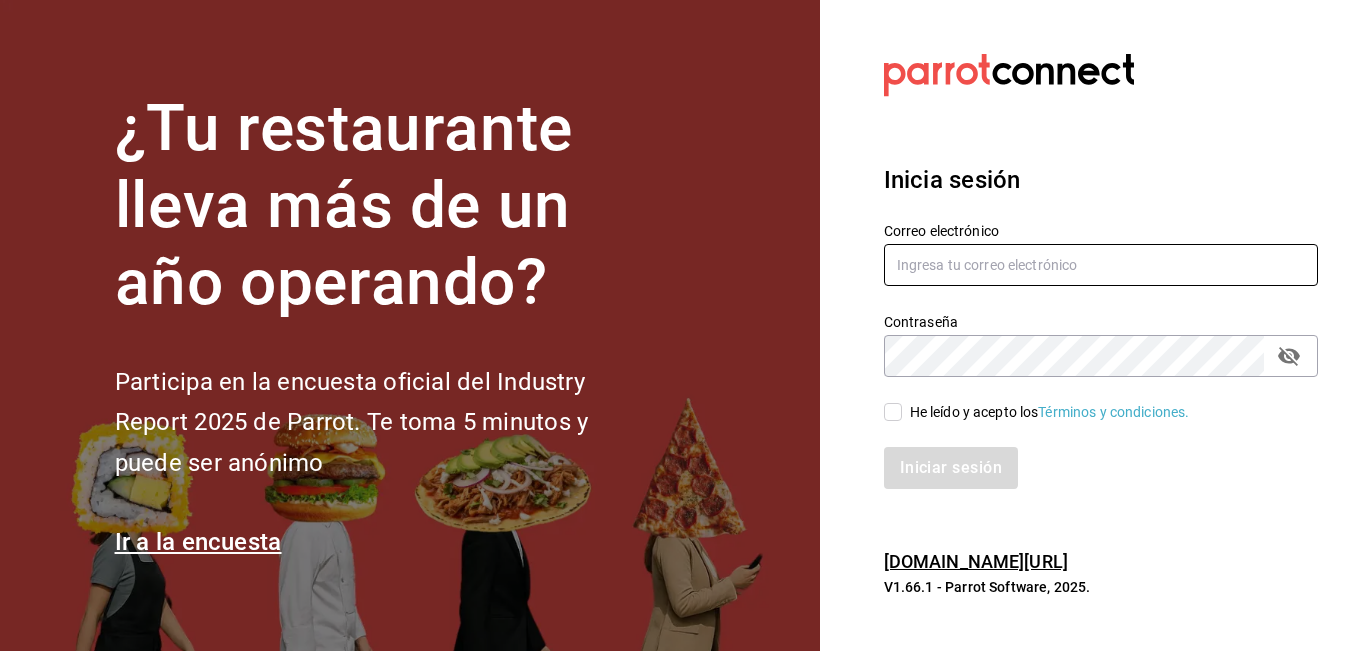 type on "marco.mtz_lt@outlook.com" 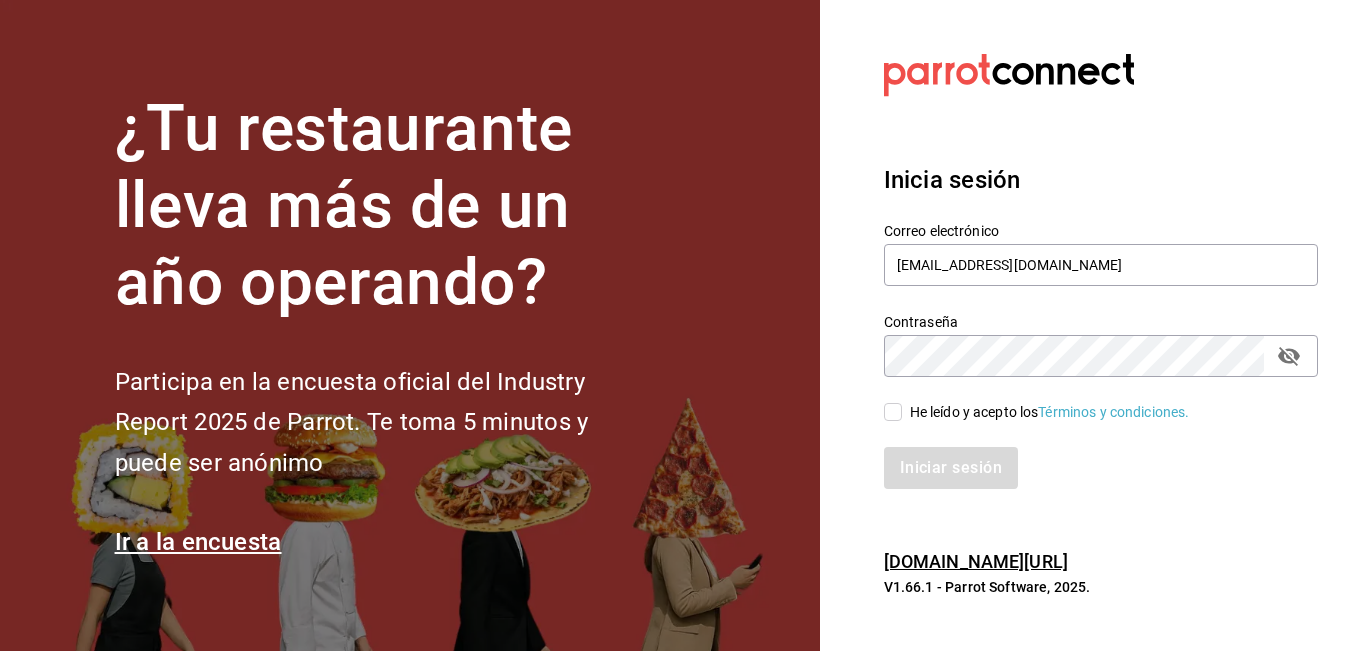 click on "He leído y acepto los  Términos y condiciones." at bounding box center [893, 412] 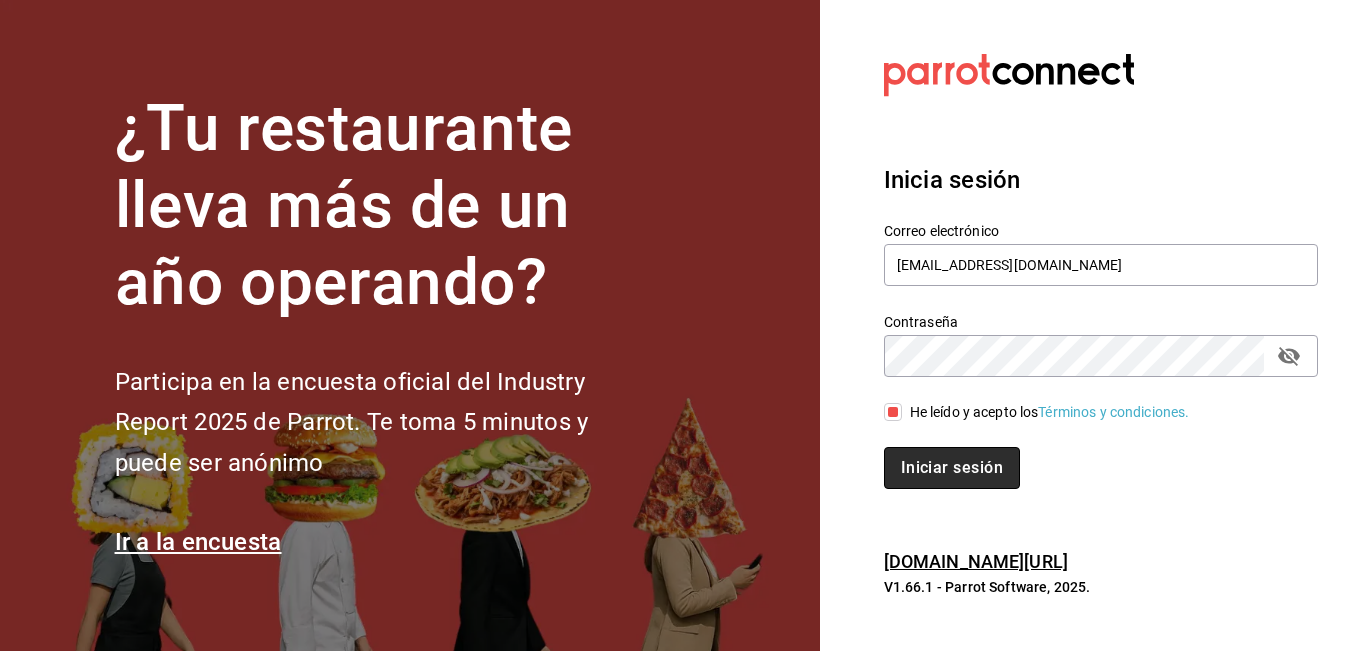 click on "Iniciar sesión" at bounding box center (952, 468) 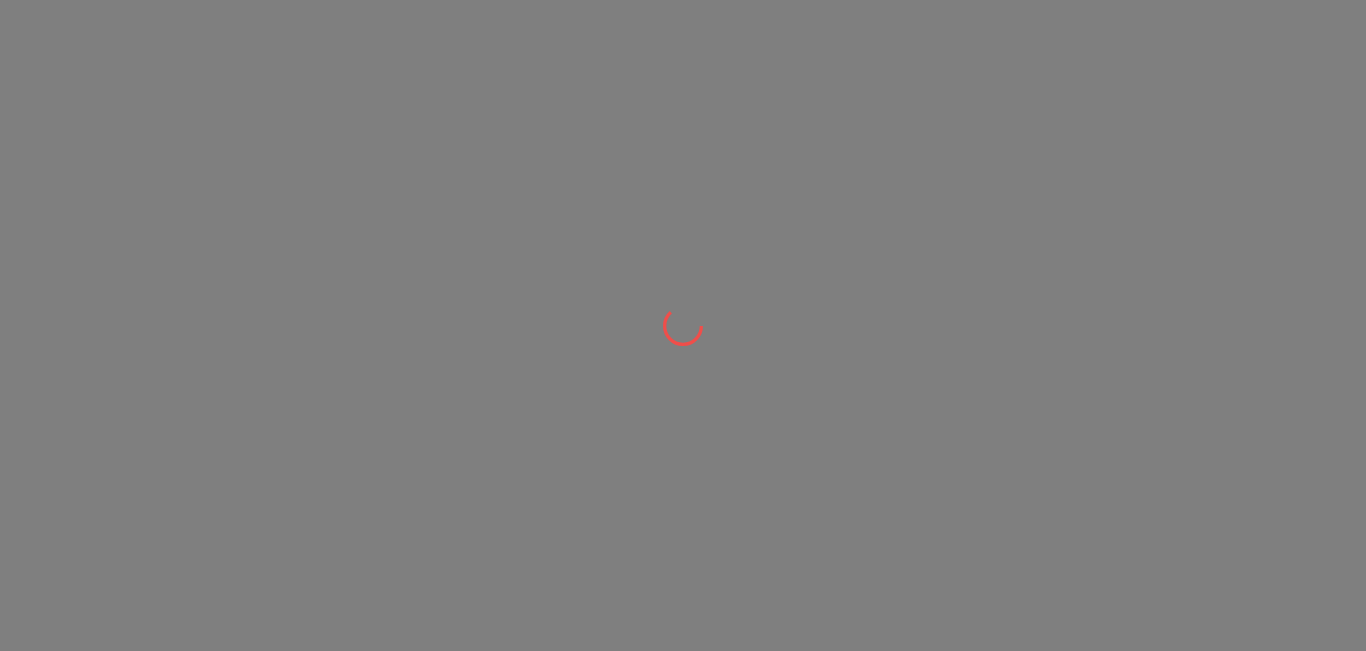 scroll, scrollTop: 0, scrollLeft: 0, axis: both 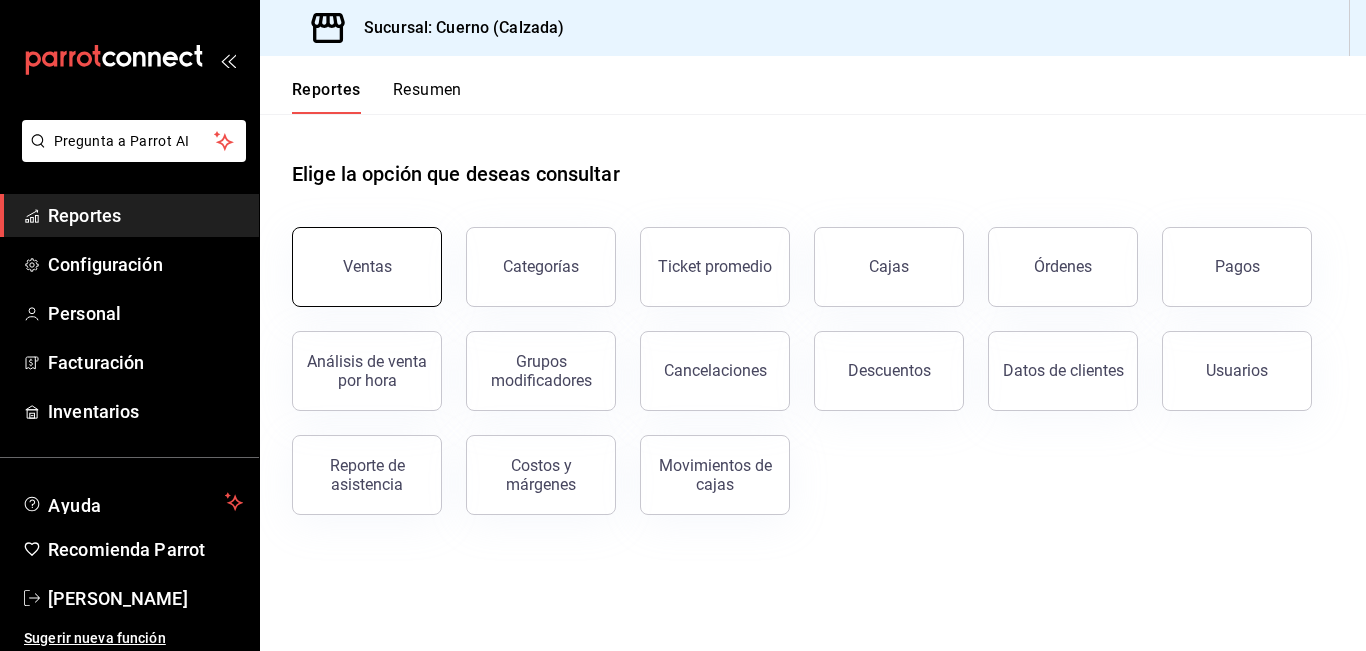 click on "Ventas" at bounding box center (367, 267) 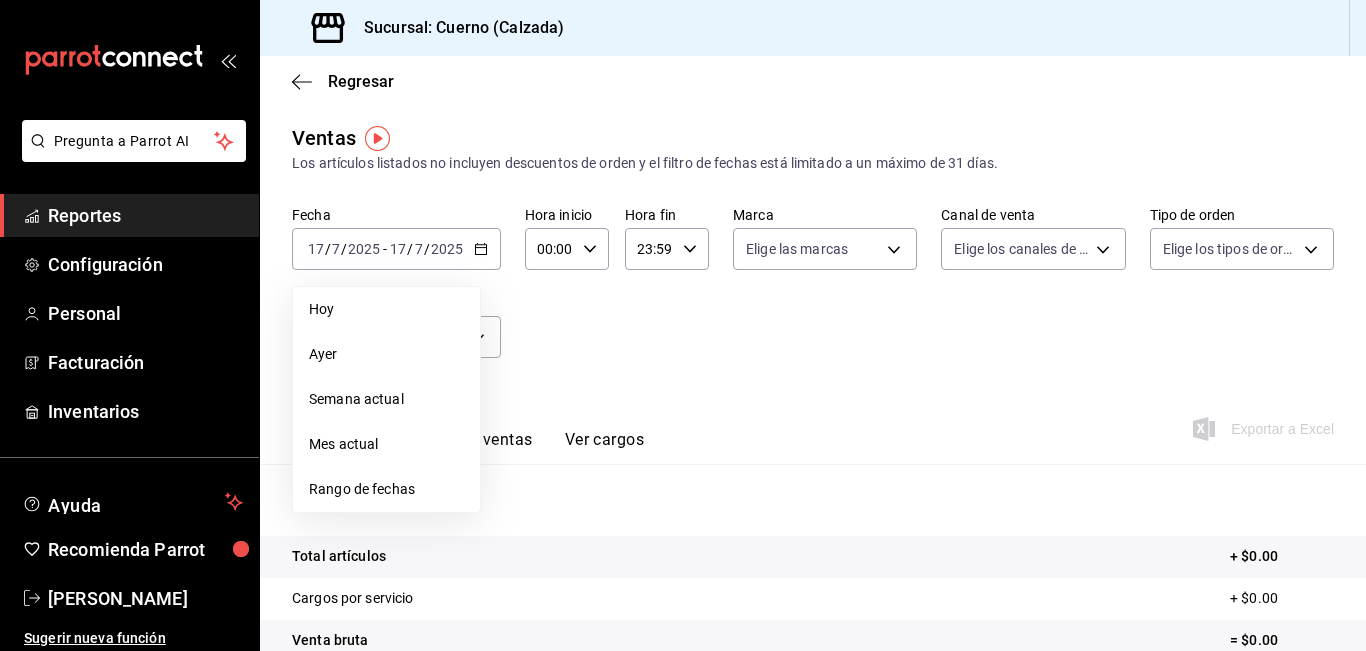 click on "Rango de fechas" at bounding box center (386, 489) 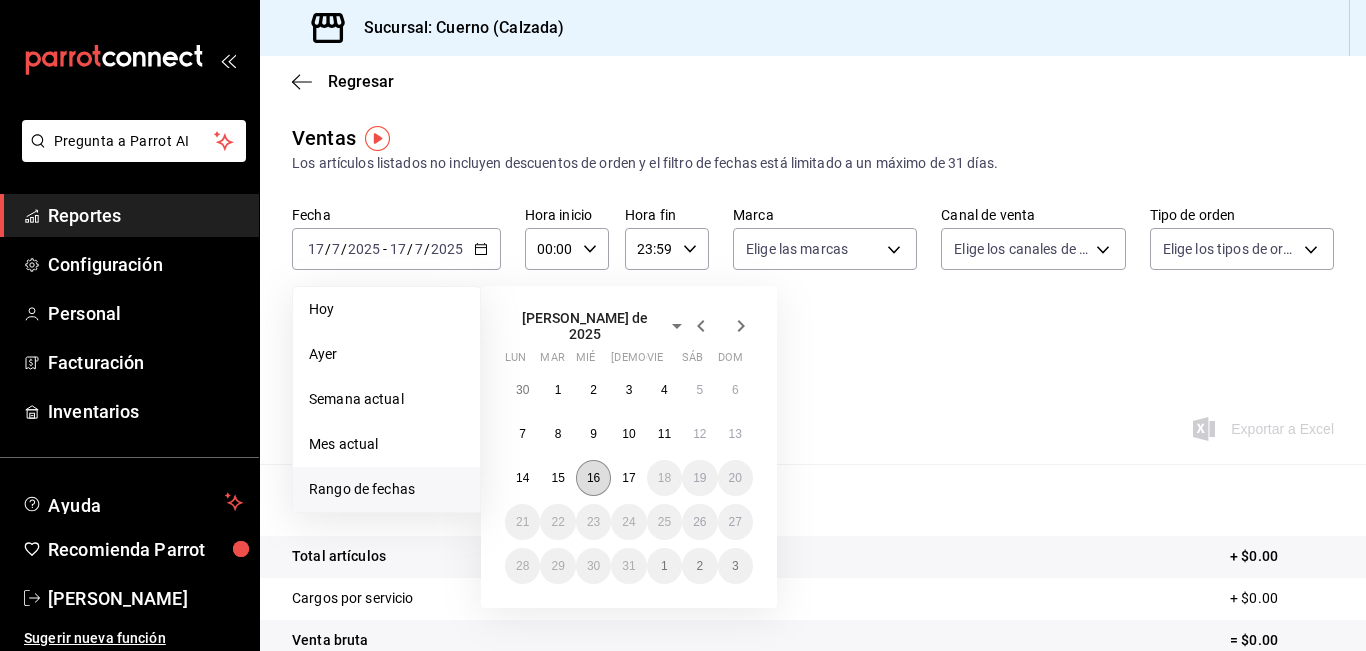 click on "16" at bounding box center [593, 478] 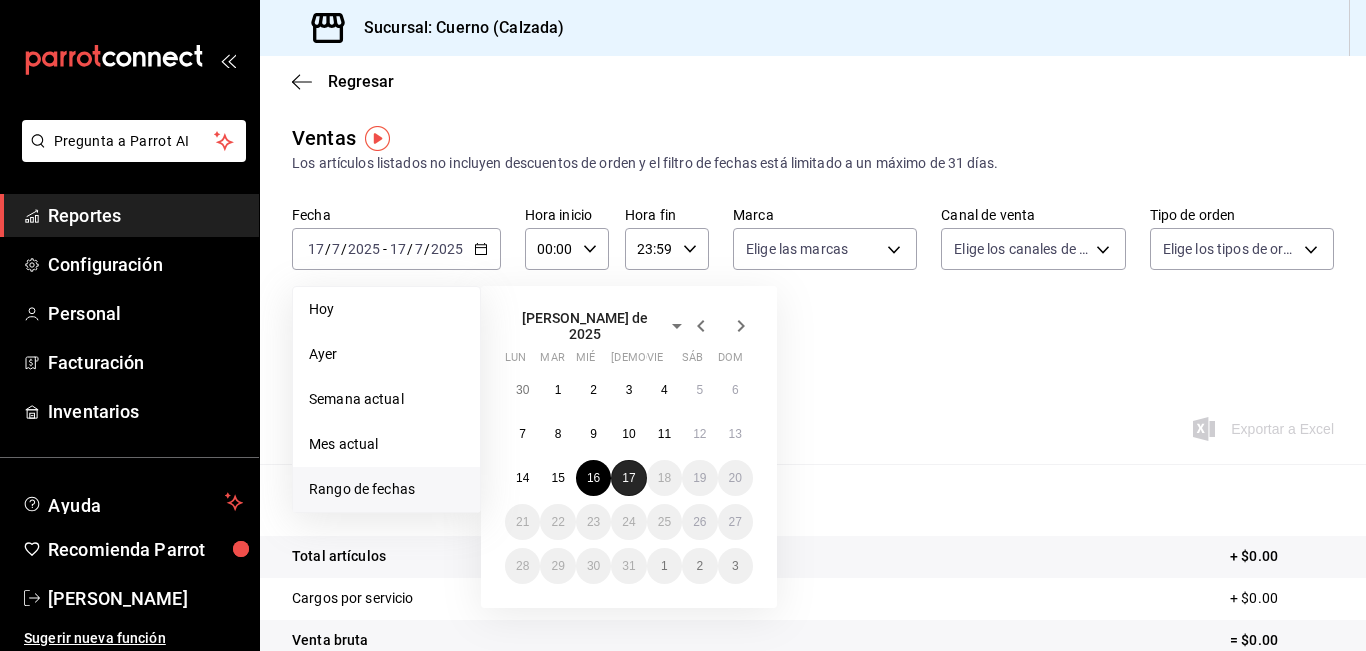 click on "17" at bounding box center (628, 478) 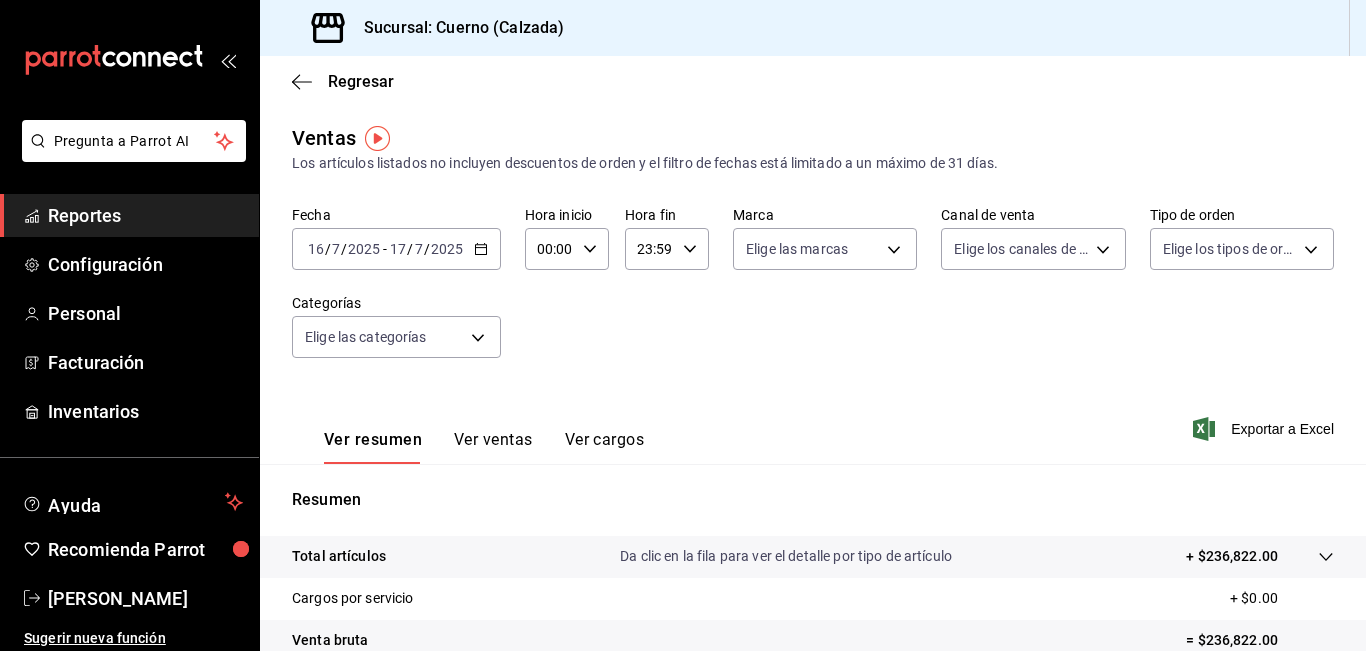 click 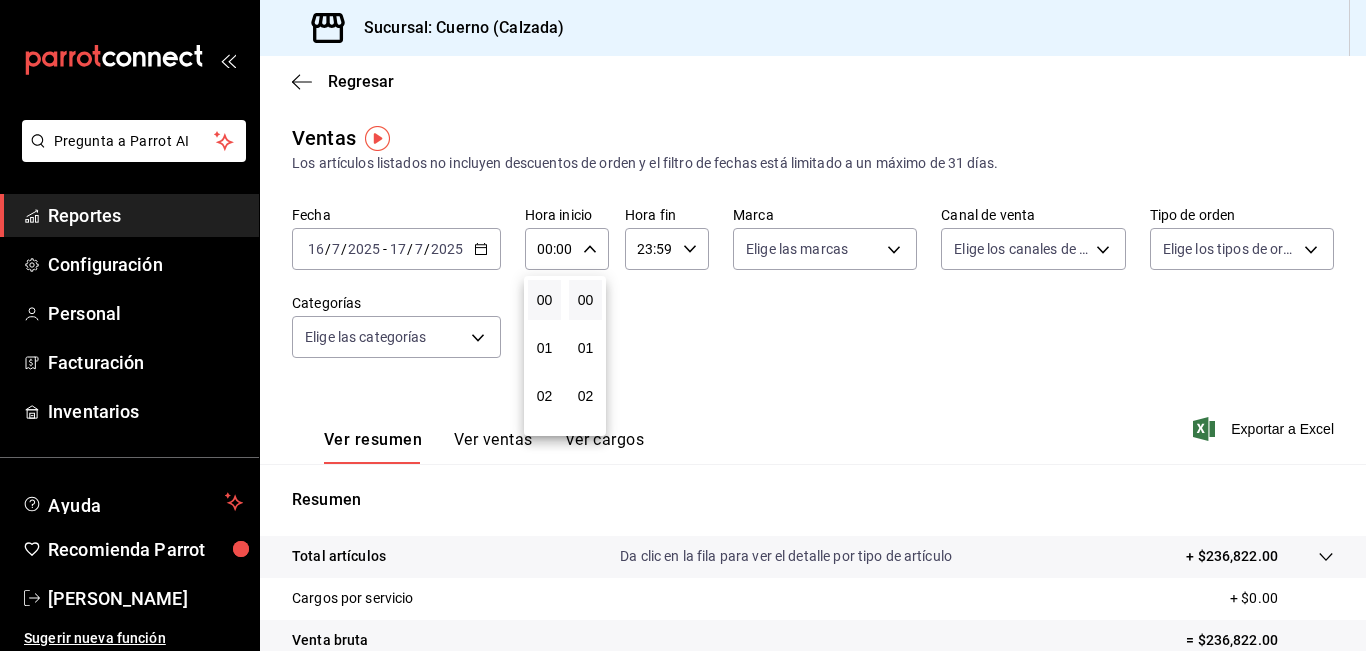 click at bounding box center [683, 325] 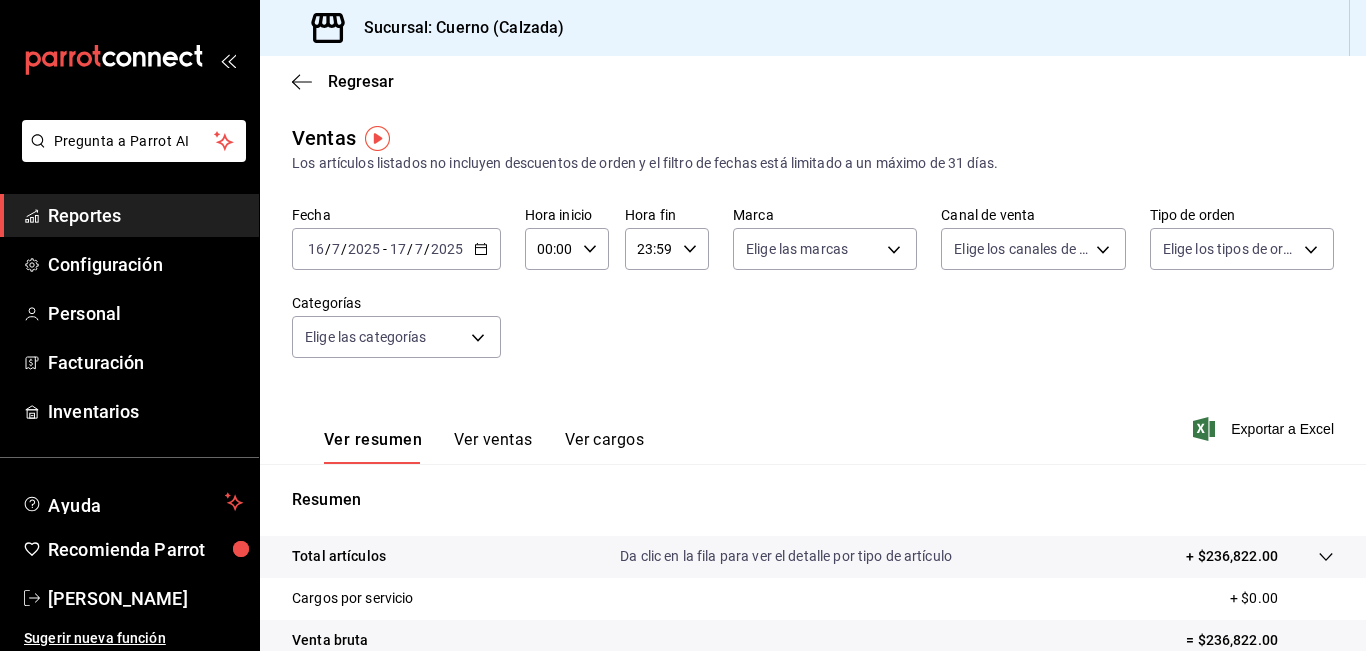 click on "00:00" at bounding box center (550, 249) 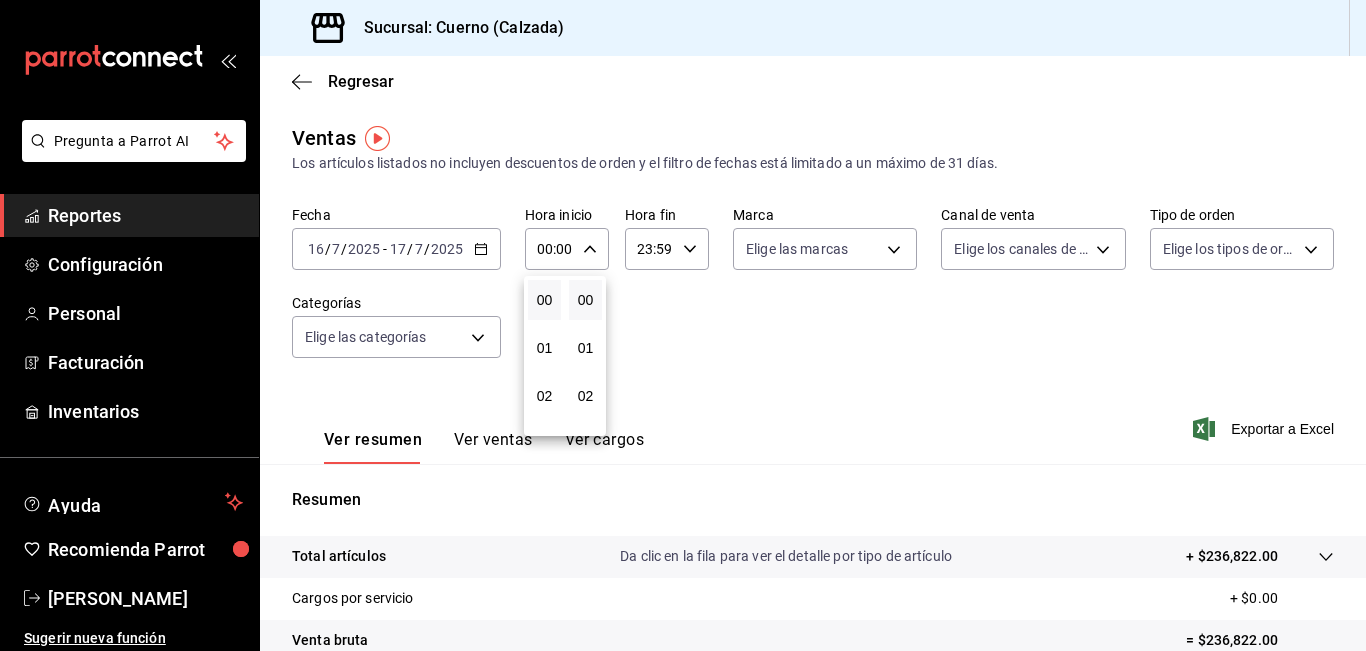 click at bounding box center [683, 325] 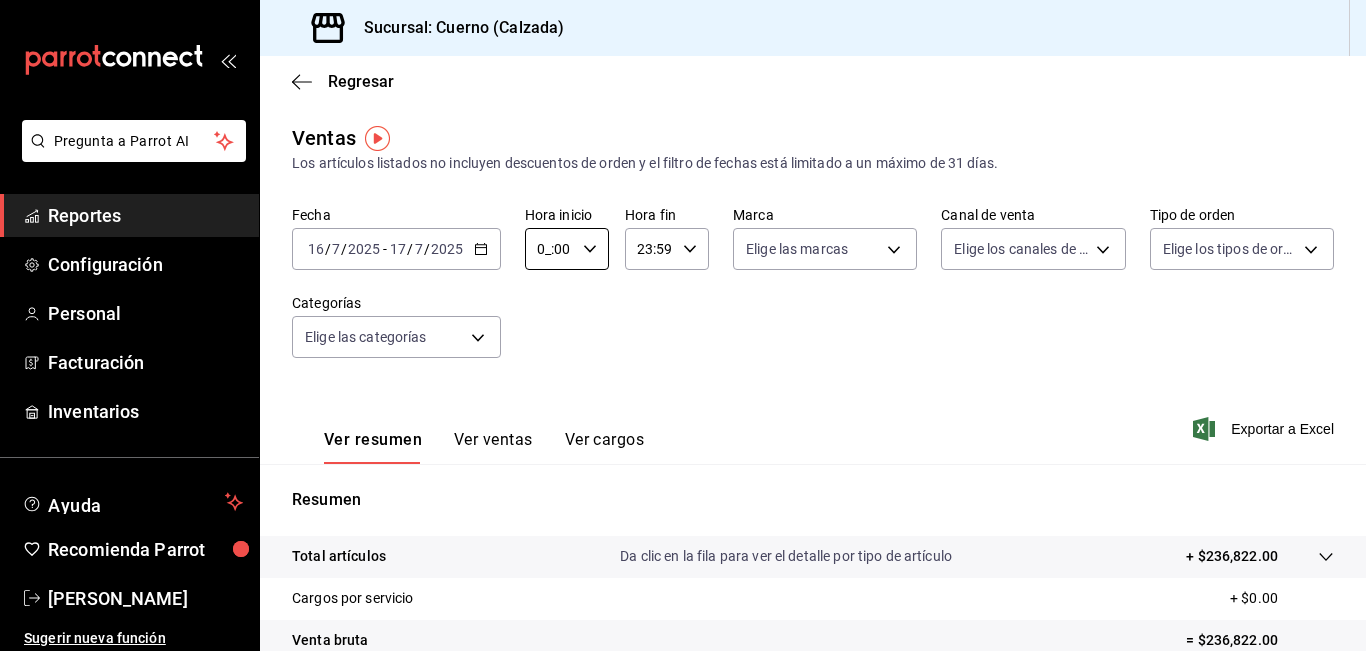 type on "05:00" 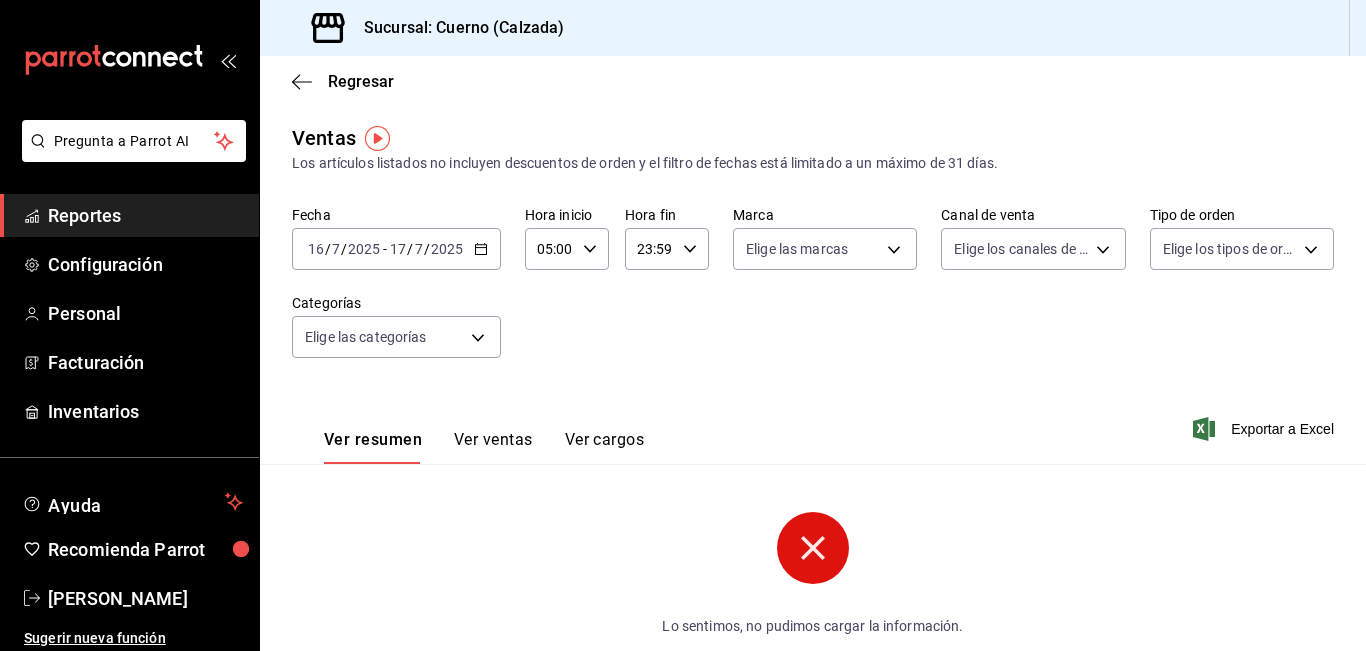 click on "23:59" at bounding box center [650, 249] 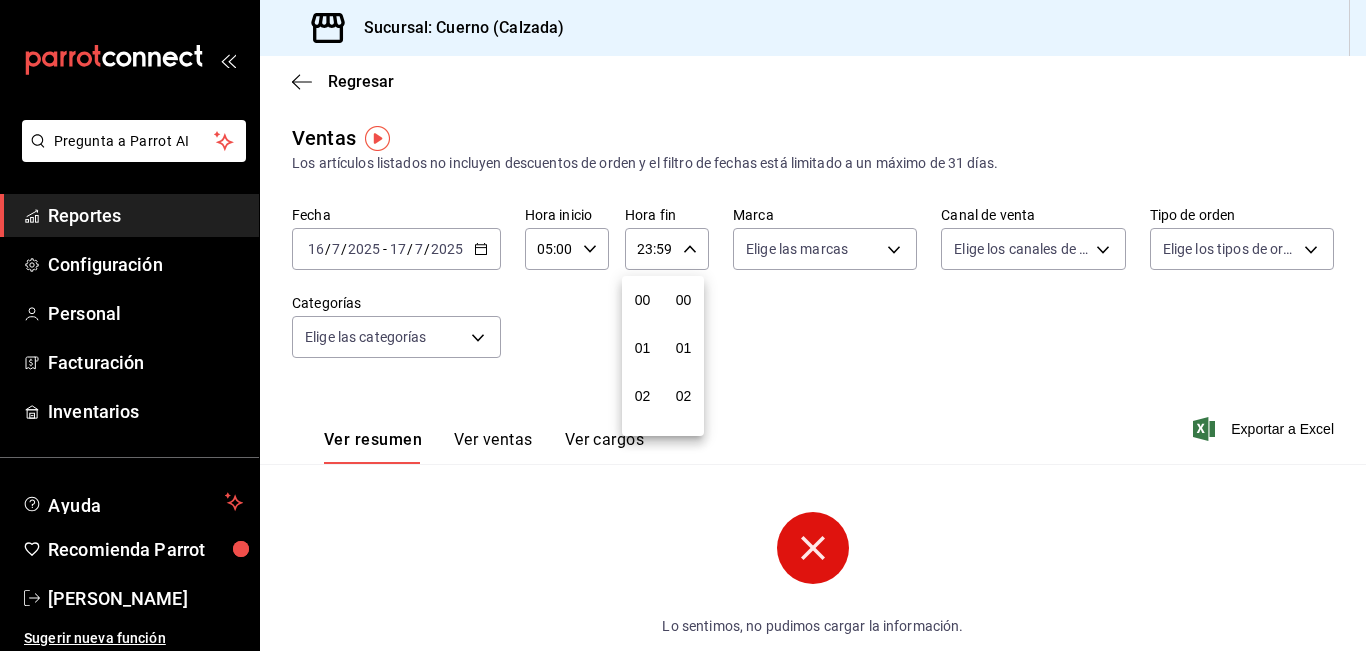 scroll, scrollTop: 992, scrollLeft: 0, axis: vertical 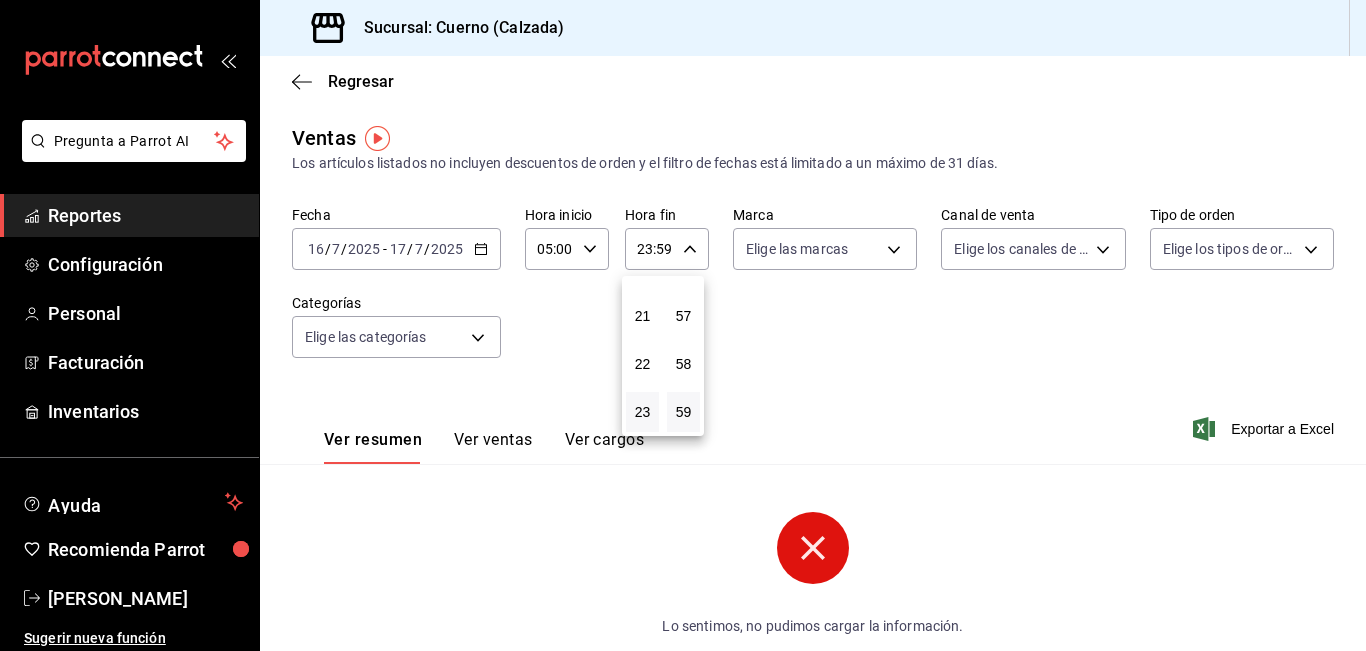 click at bounding box center [683, 325] 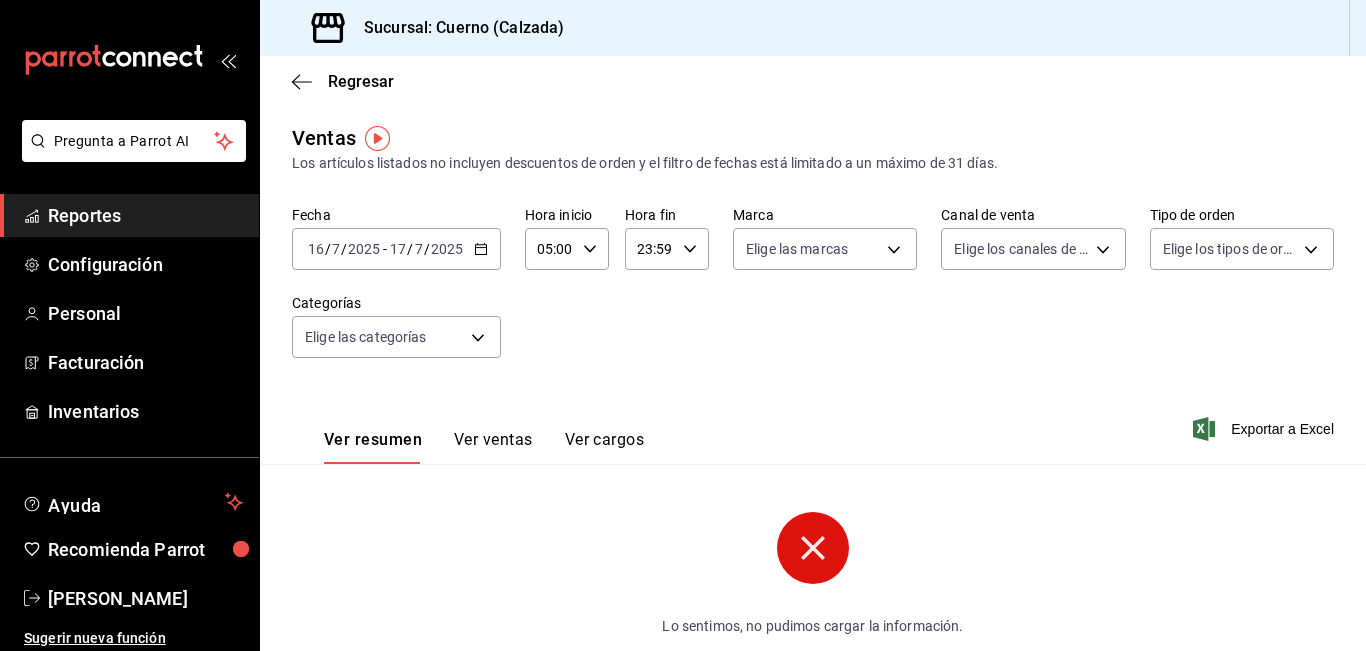 click on "23:59" at bounding box center [650, 249] 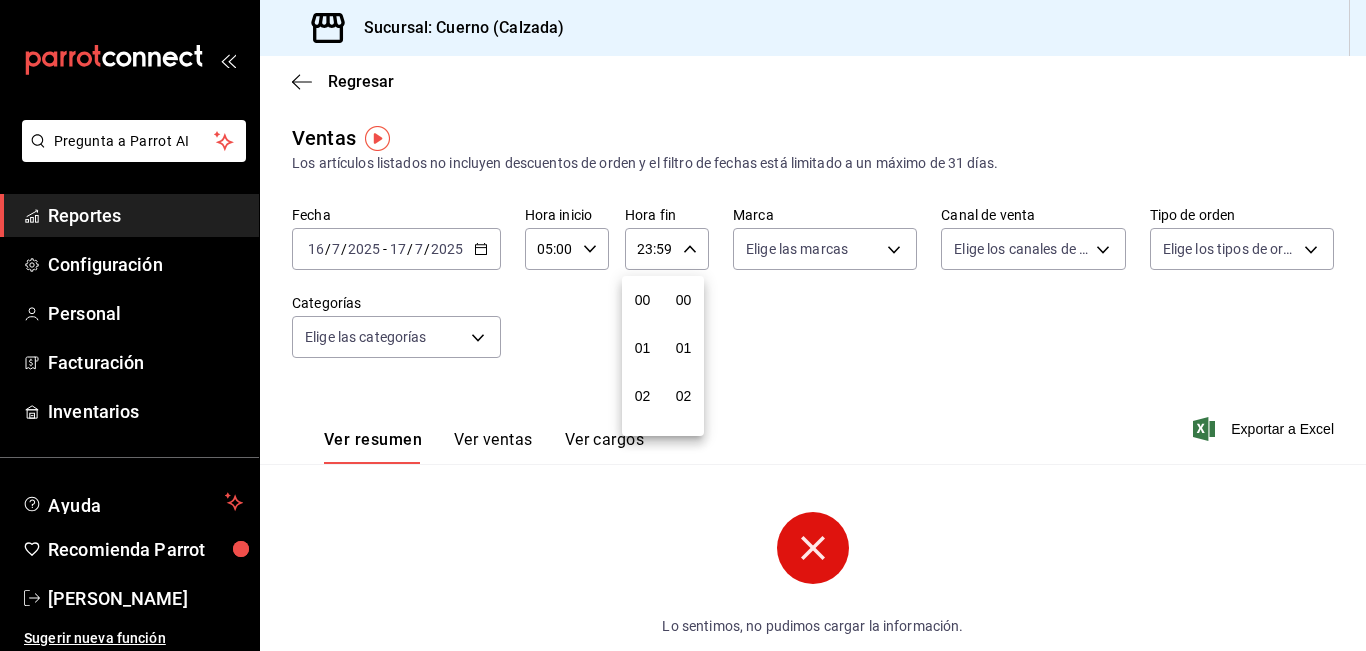 scroll, scrollTop: 992, scrollLeft: 0, axis: vertical 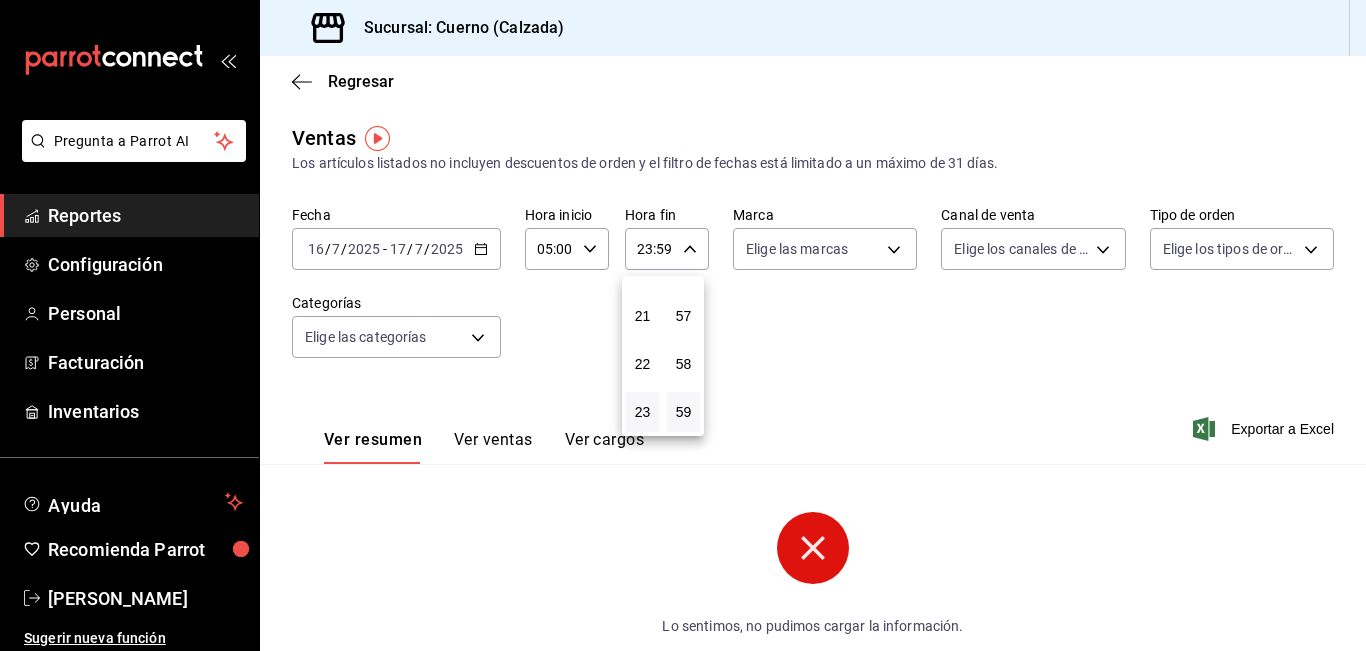 click at bounding box center (683, 325) 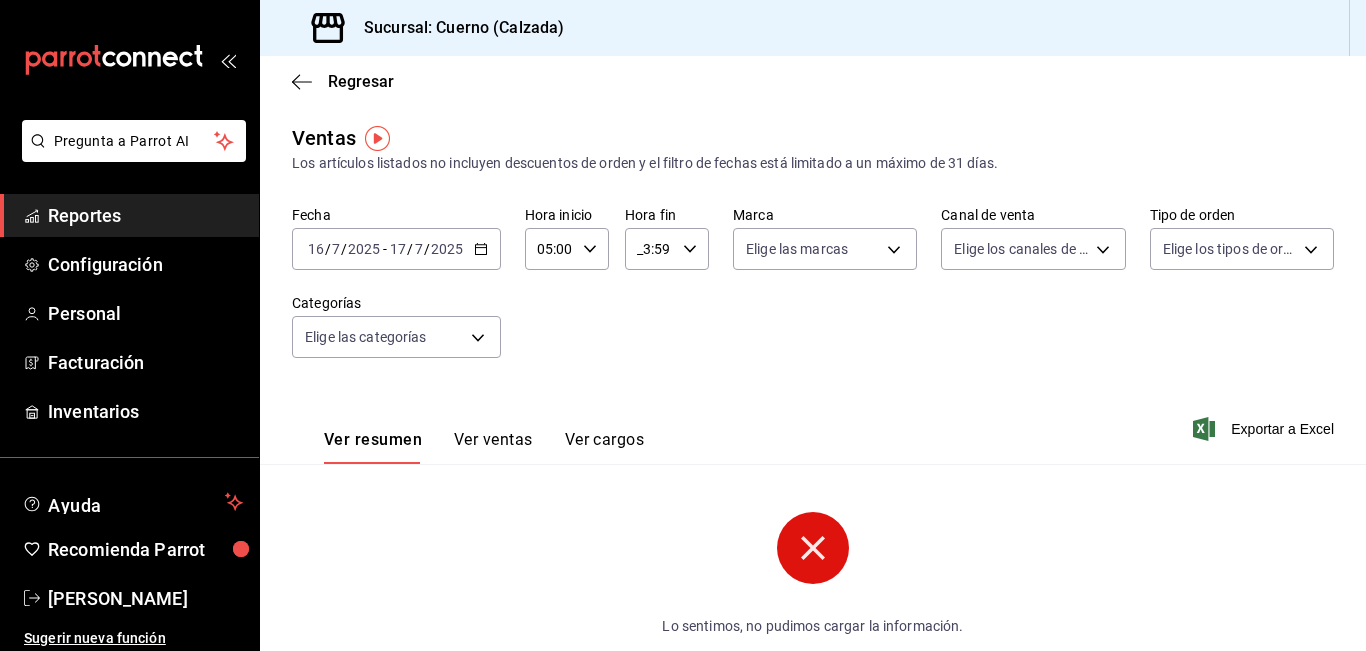 click on "_3:59" at bounding box center (650, 249) 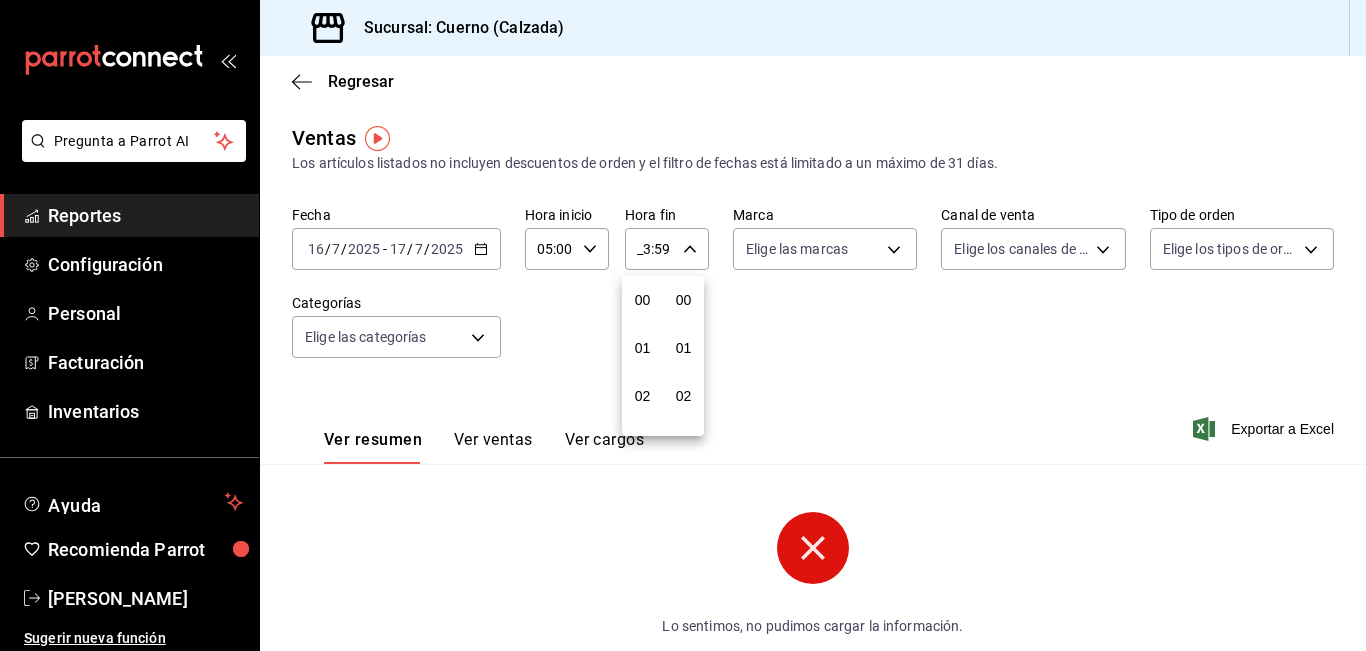 scroll, scrollTop: 2720, scrollLeft: 0, axis: vertical 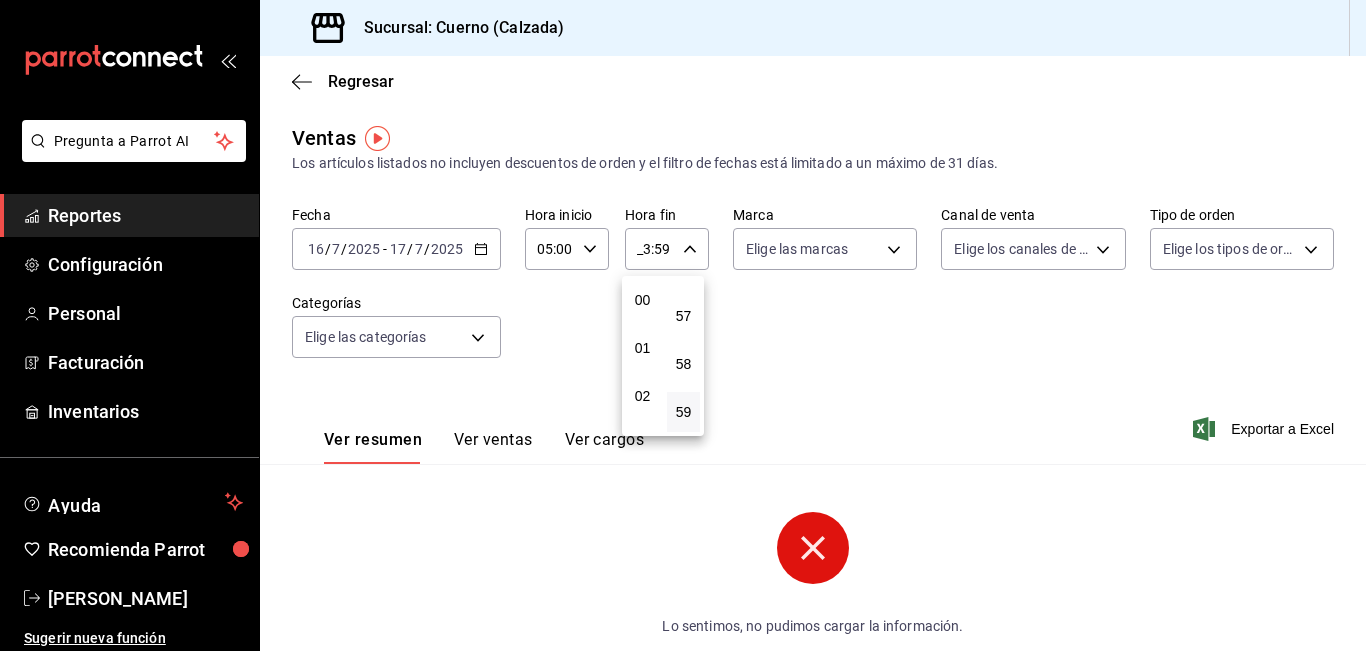 click at bounding box center [683, 325] 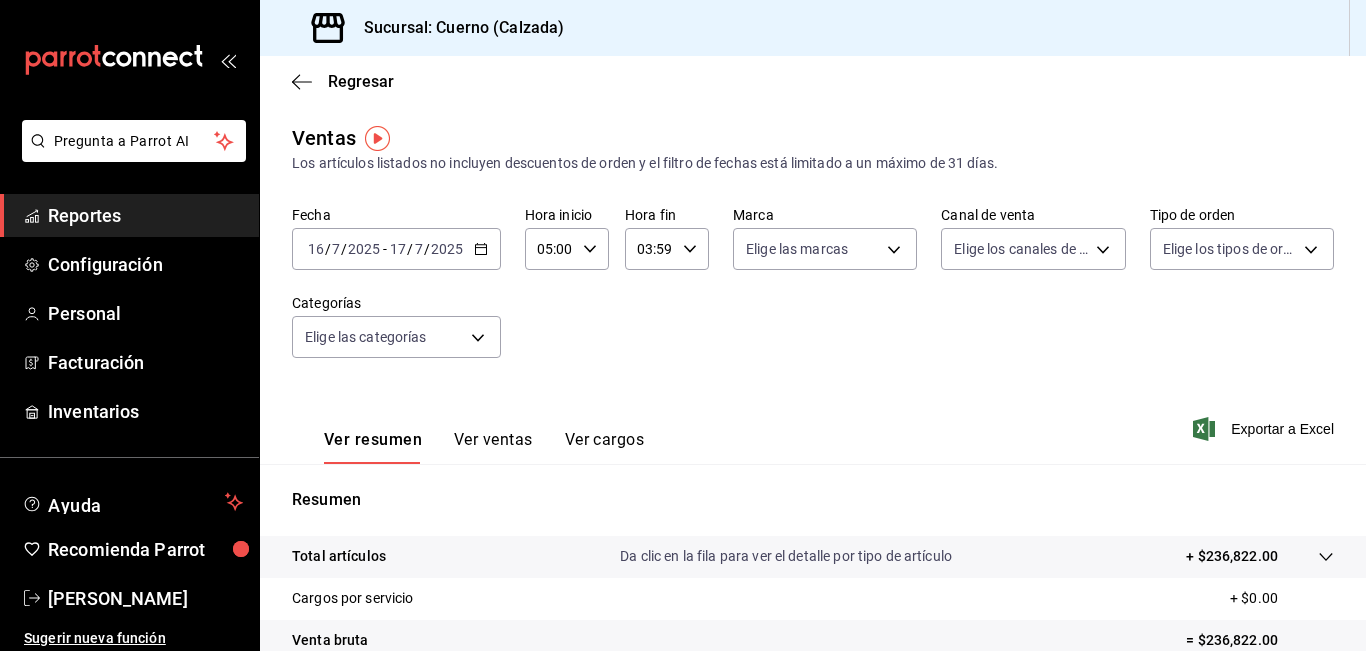click on "03:59" at bounding box center (650, 249) 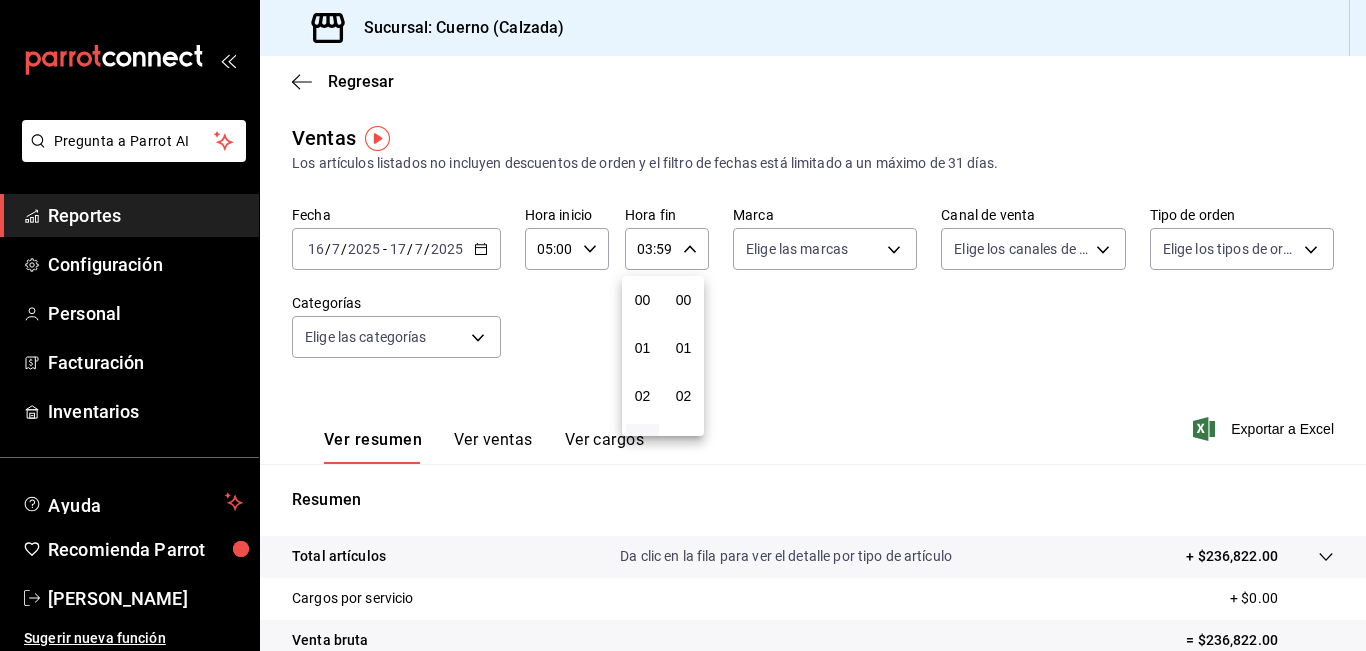 scroll, scrollTop: 144, scrollLeft: 0, axis: vertical 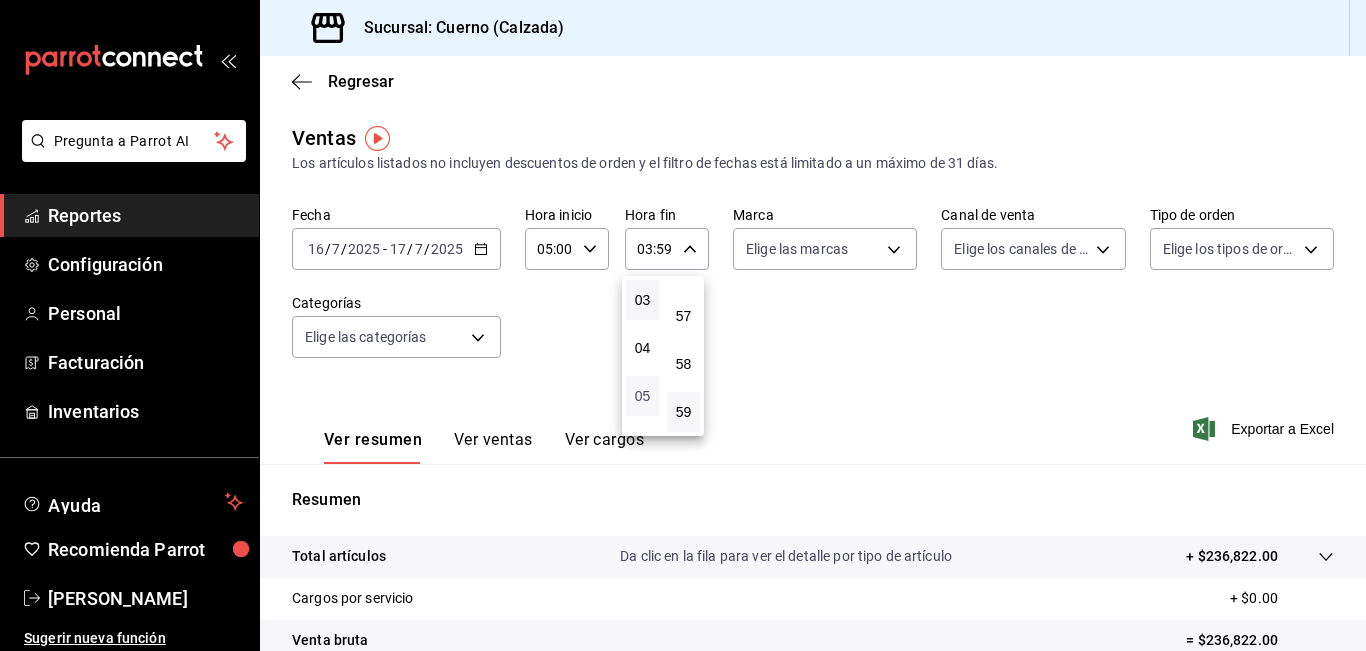 click on "05" at bounding box center (642, 396) 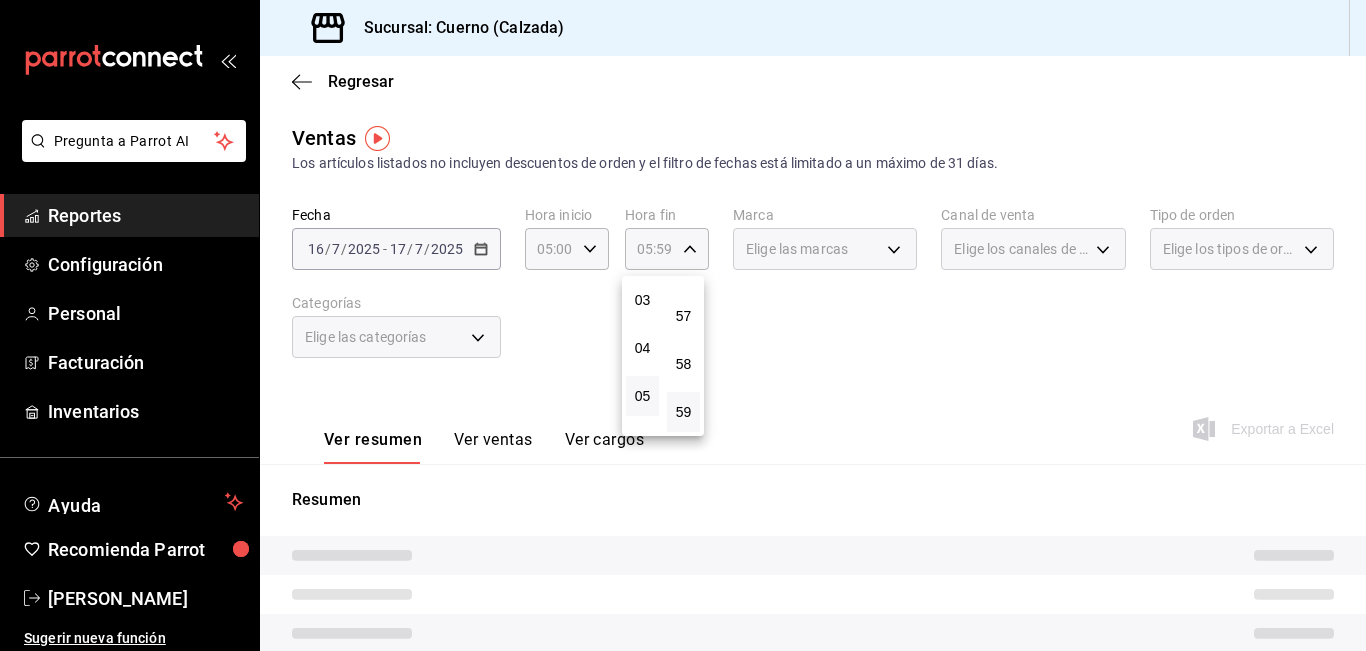 click at bounding box center (683, 325) 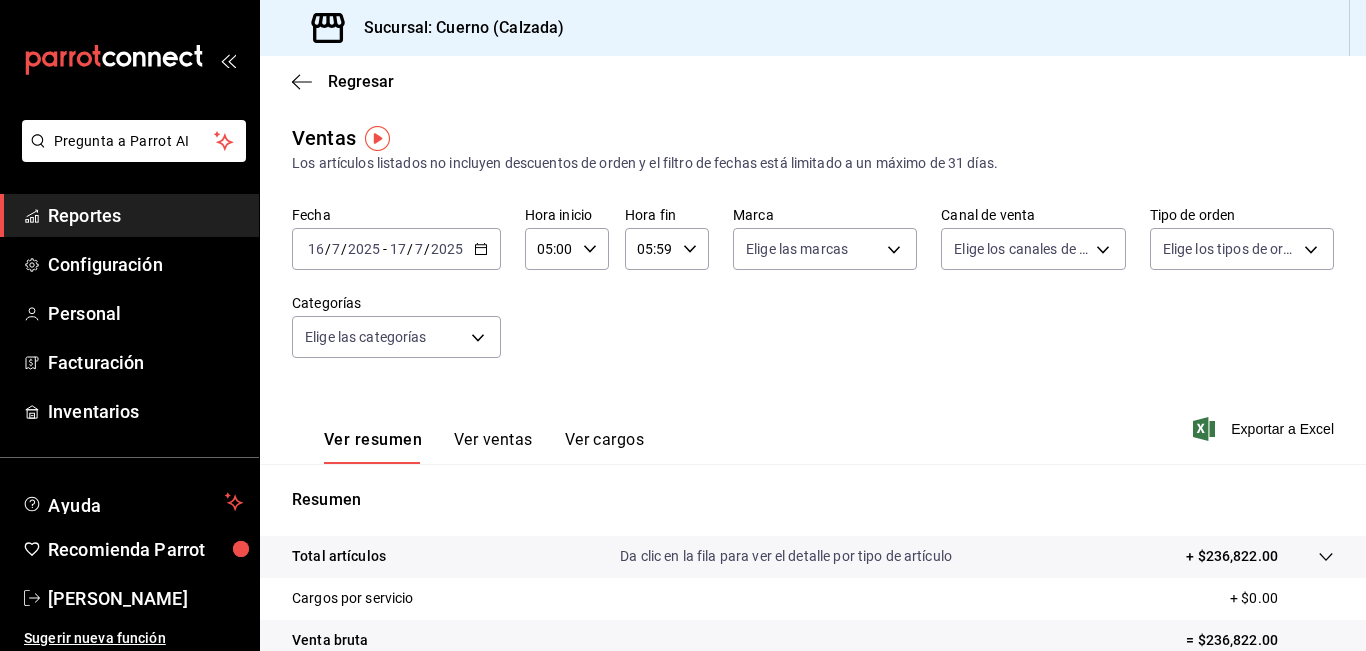 click on "05:59" at bounding box center (650, 249) 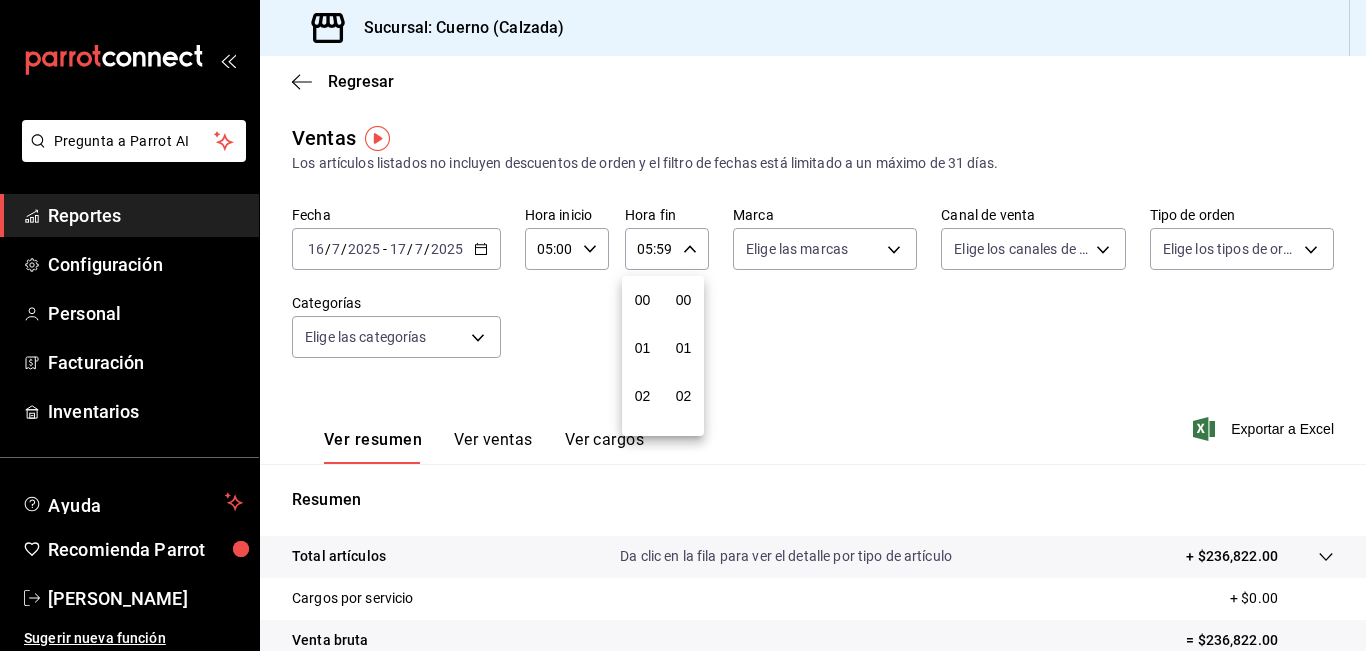 scroll, scrollTop: 240, scrollLeft: 0, axis: vertical 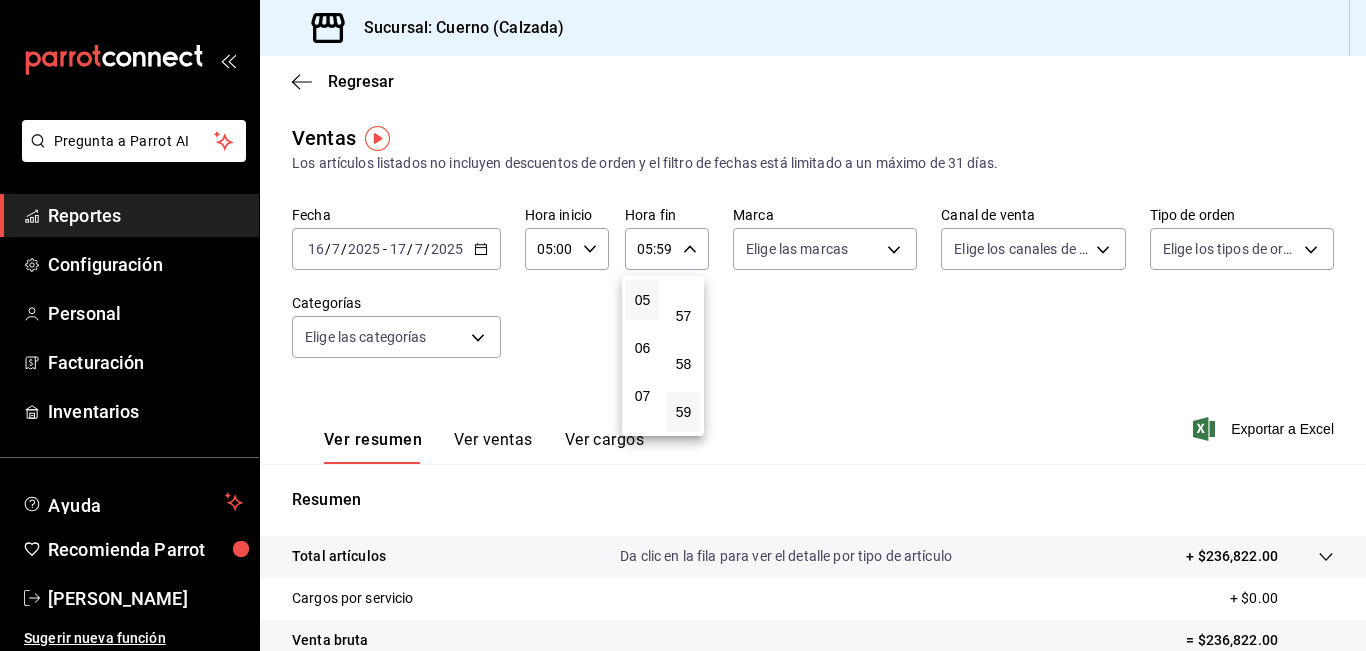 click at bounding box center (683, 325) 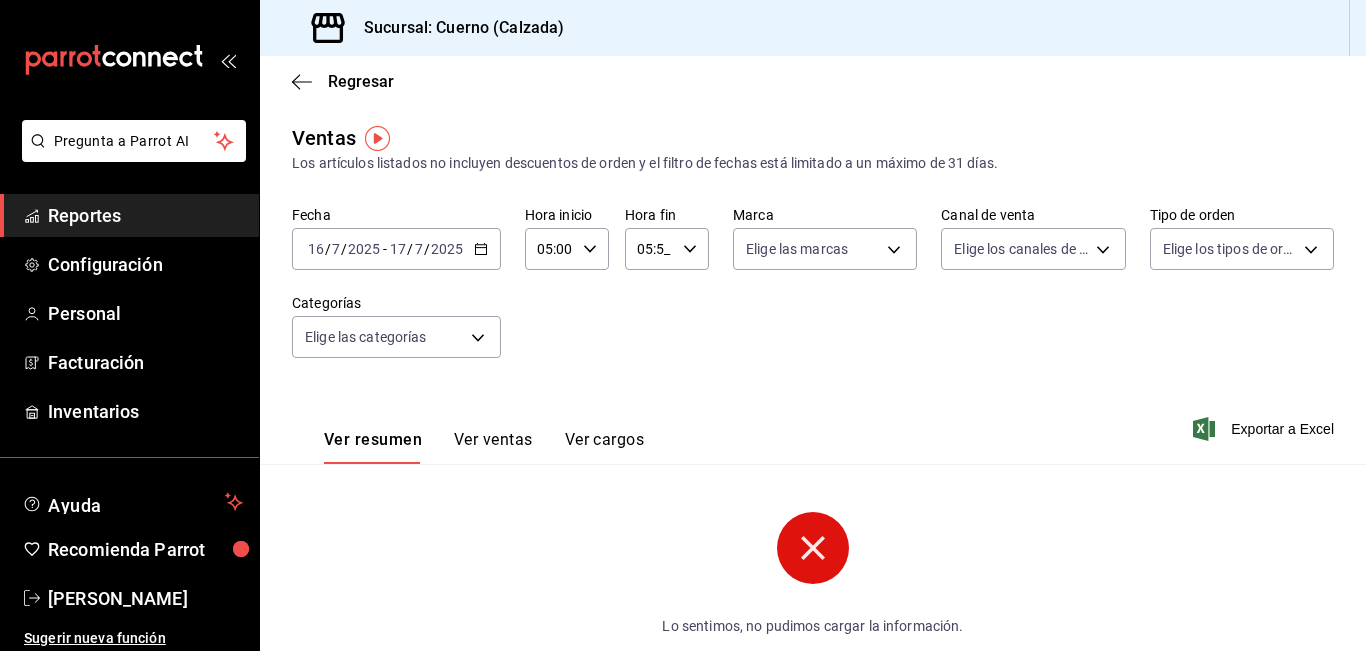 click on "05:5_ Hora fin" at bounding box center [667, 249] 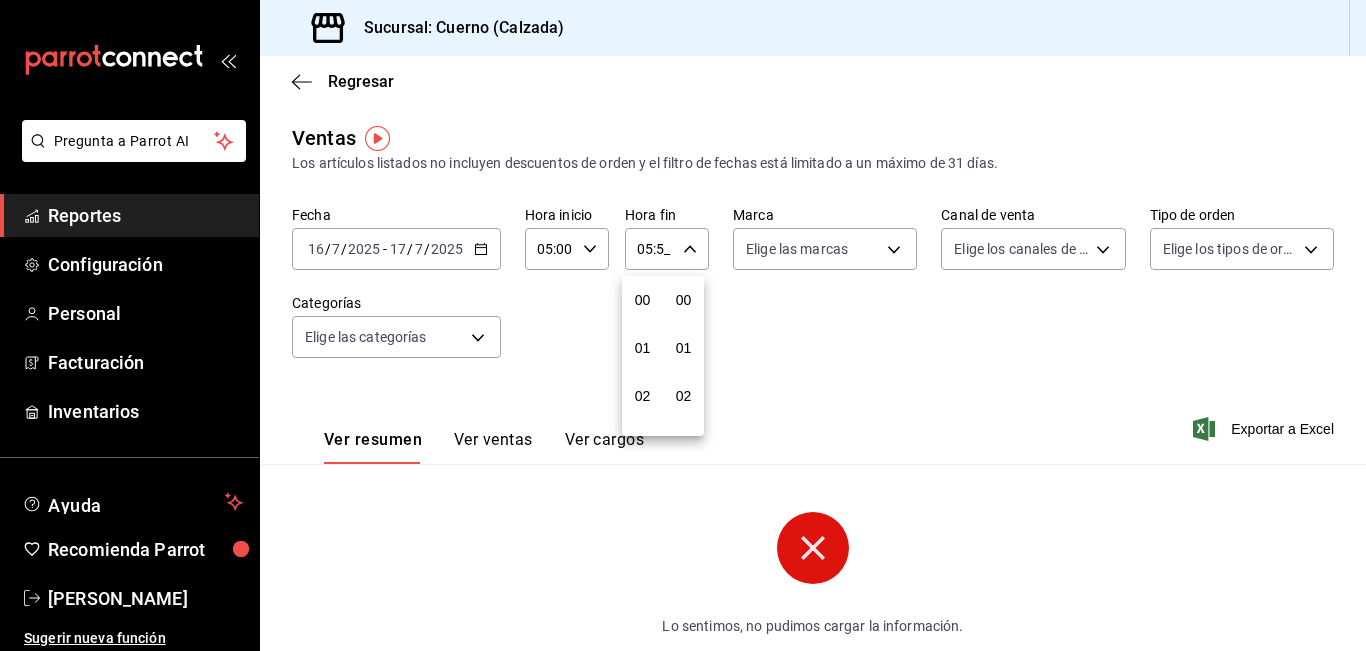 scroll, scrollTop: 240, scrollLeft: 0, axis: vertical 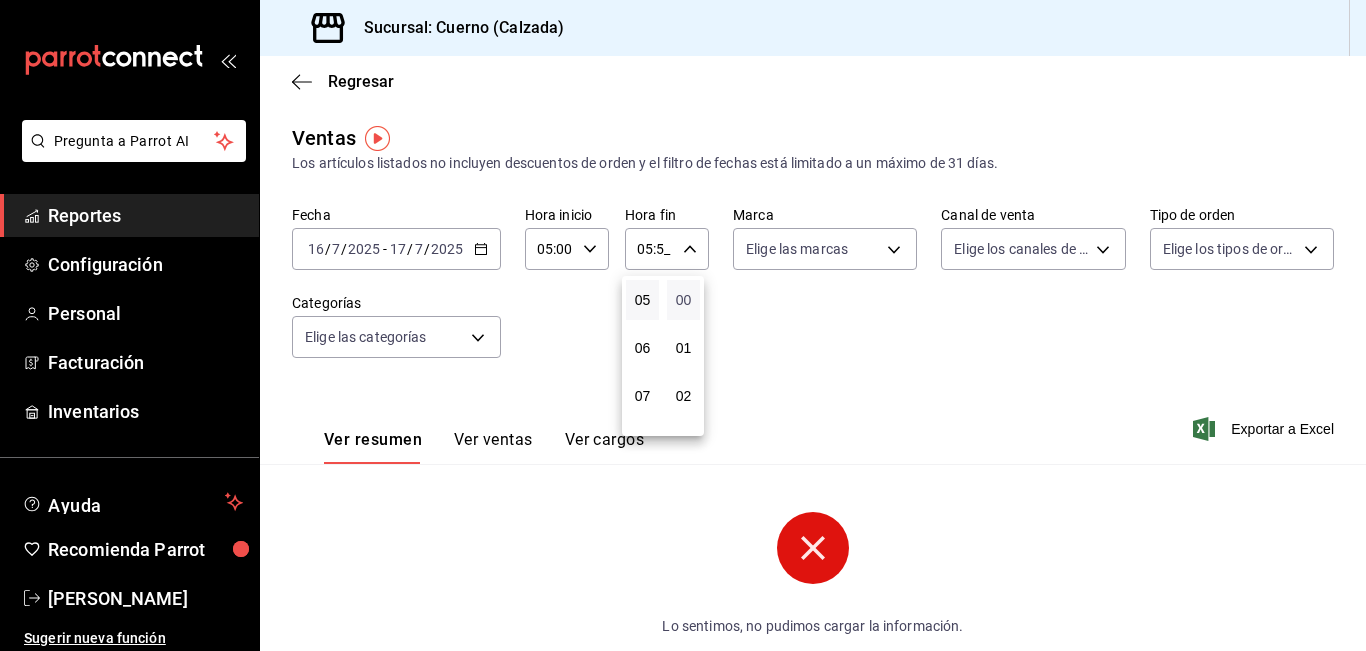 click on "00" at bounding box center (683, 300) 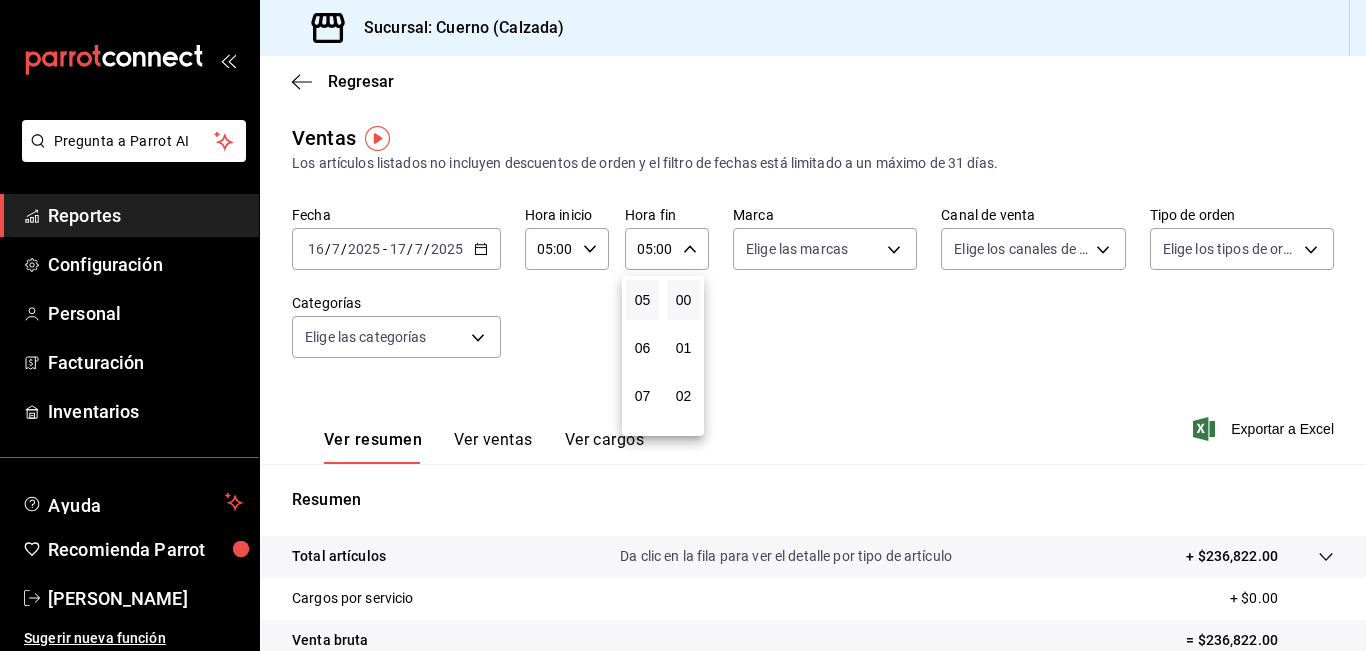 click at bounding box center (683, 325) 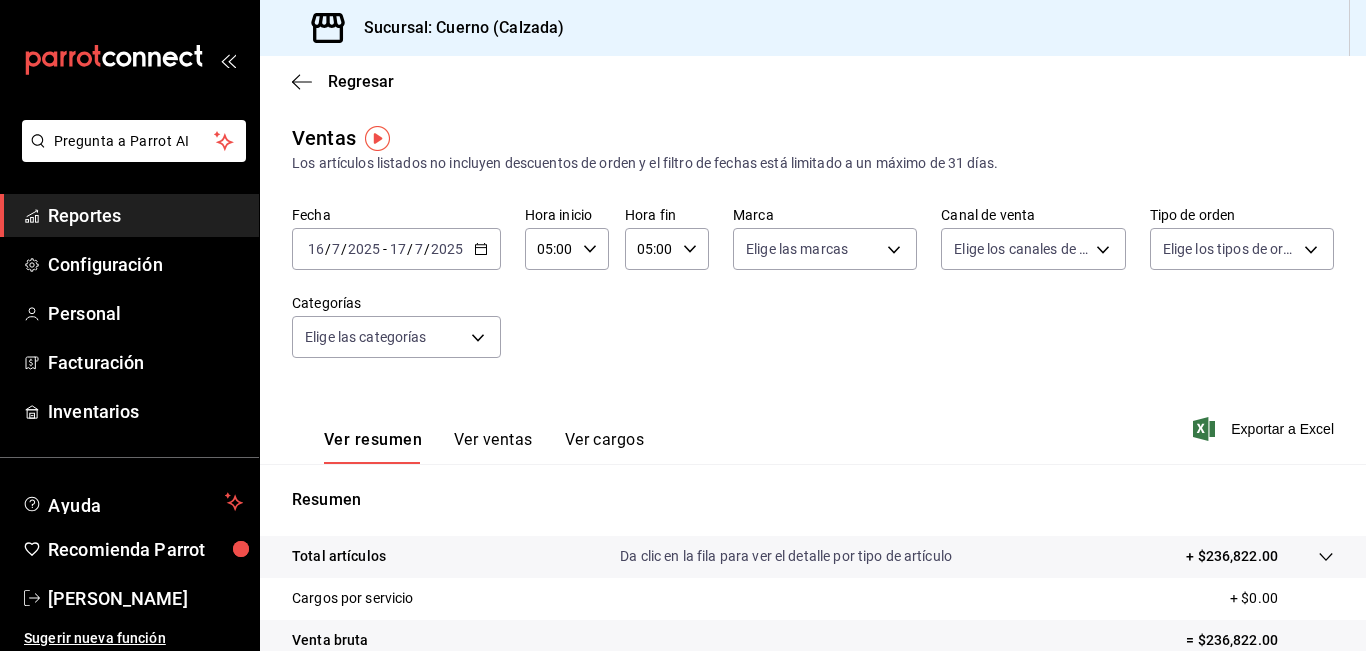 click on "Pregunta a Parrot AI Reportes   Configuración   Personal   Facturación   Inventarios   Ayuda Recomienda Parrot   [PERSON_NAME]   Sugerir nueva función   Sucursal: Cuerno ([PERSON_NAME]) Regresar Ventas Los artículos listados no incluyen descuentos de orden y el filtro de fechas está limitado a un máximo de 31 [PERSON_NAME]. Fecha [DATE] [DATE] - [DATE] [DATE] Hora inicio 05:00 Hora inicio Hora fin 05:00 Hora fin Marca Elige las marcas Canal de venta Elige los [PERSON_NAME] de venta Tipo de orden Elige los tipos de orden Categorías Elige las categorías Ver resumen Ver ventas Ver cargos Exportar a Excel Resumen Total artículos Da clic en la fila para ver el detalle por tipo de artículo + $236,822.00 Cargos por servicio + $0.00 Venta bruta = $236,822.00 Descuentos totales - $10,085.00 Certificados de regalo - $1,674.00 Venta total = $225,063.00 Impuestos - $31,043.17 Venta [PERSON_NAME] = $194,019.83 Pregunta a Parrot AI Reportes   Configuración   Personal   Facturación   Inventarios   Ayuda" at bounding box center (683, 325) 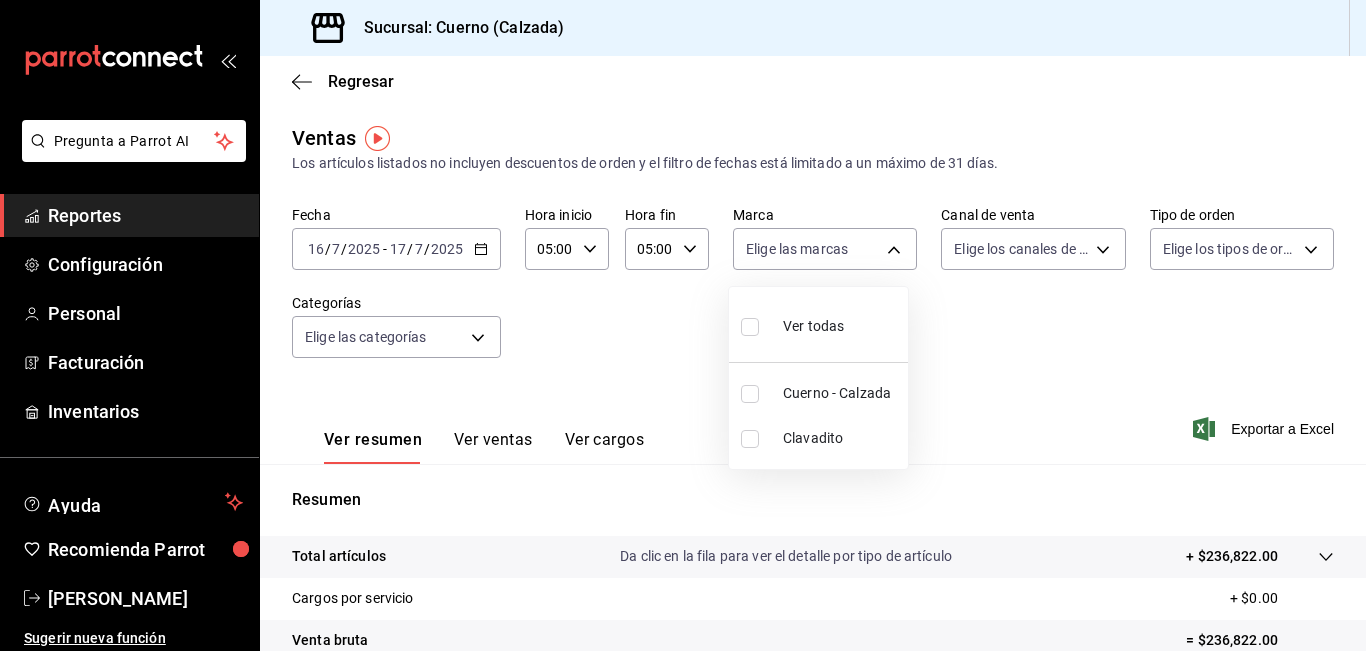 click on "Cuerno - Calzada" at bounding box center (841, 393) 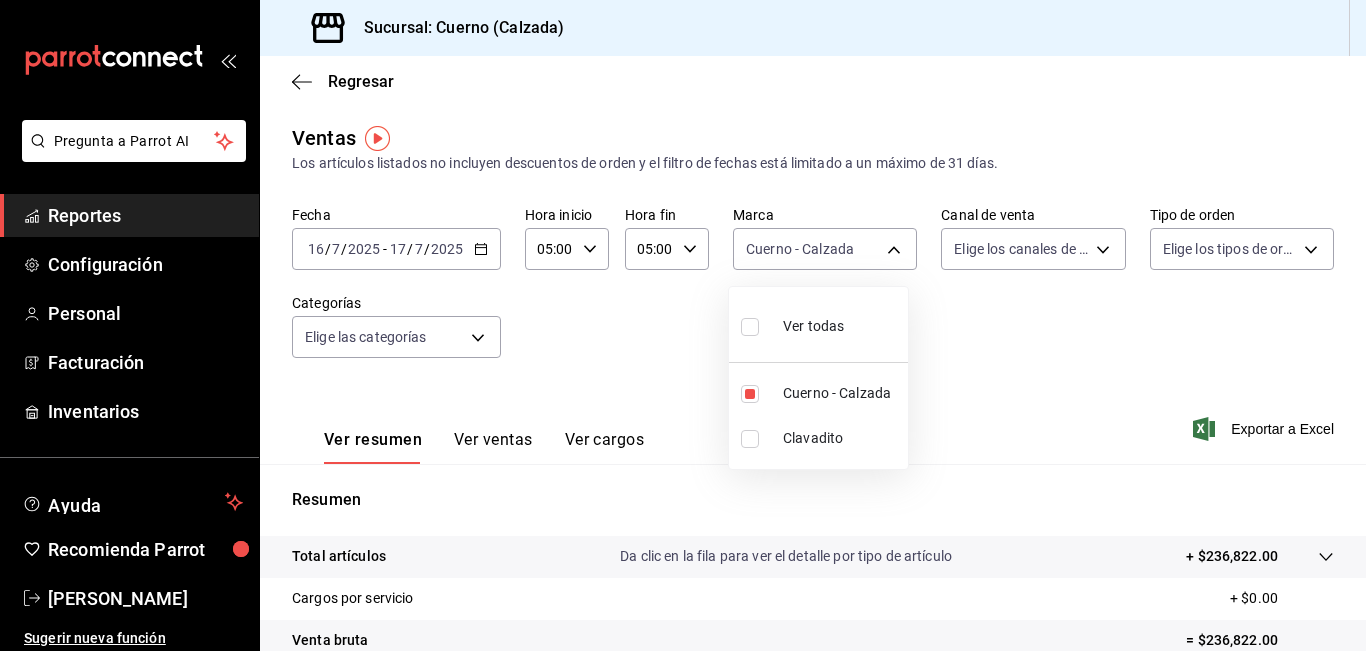 click at bounding box center [683, 325] 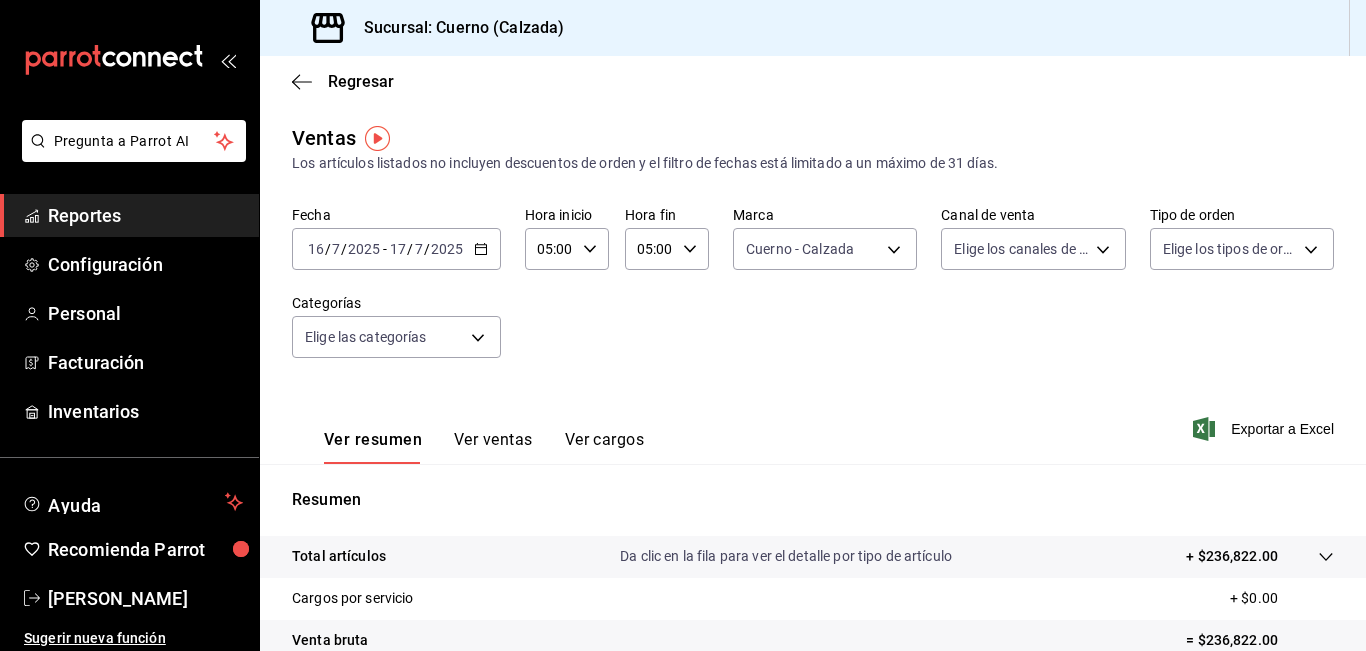 click on "Pregunta a Parrot AI Reportes   Configuración   Personal   Facturación   Inventarios   Ayuda Recomienda Parrot   [PERSON_NAME]   Sugerir nueva función   Sucursal: Cuerno ([PERSON_NAME]) Regresar Ventas Los artículos listados no incluyen descuentos de orden y el filtro de fechas está limitado a un máximo de 31 [PERSON_NAME]. Fecha [DATE] [DATE] - [DATE] [DATE] Hora inicio 05:00 Hora inicio Hora fin 05:00 Hora fin [PERSON_NAME] b7ae777b-2dfc-42e0-9650-6cefdf37a424 Canal de venta Elige los [PERSON_NAME] de venta Tipo de orden Elige los tipos de orden Categorías Elige las categorías Ver resumen Ver ventas Ver cargos Exportar a Excel Resumen Total artículos Da clic en la fila para ver el detalle por tipo de artículo + $236,822.00 Cargos por servicio + $0.00 Venta bruta = $236,822.00 Descuentos totales - $10,085.00 Certificados de regalo - $1,674.00 Venta total = $225,063.00 Impuestos - $31,043.17 Venta [PERSON_NAME] = $194,019.83 Pregunta a Parrot AI Reportes   Configuración   Personal   Facturación" at bounding box center (683, 325) 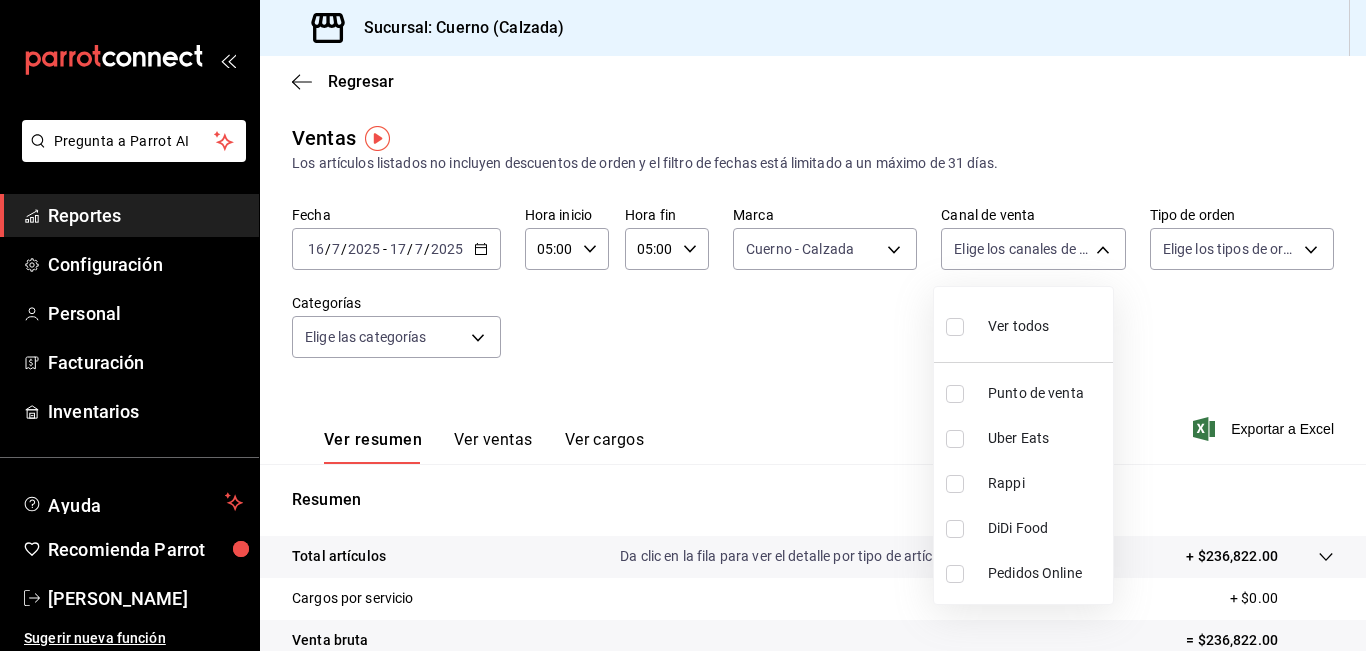 click on "Ver todos" at bounding box center [1018, 326] 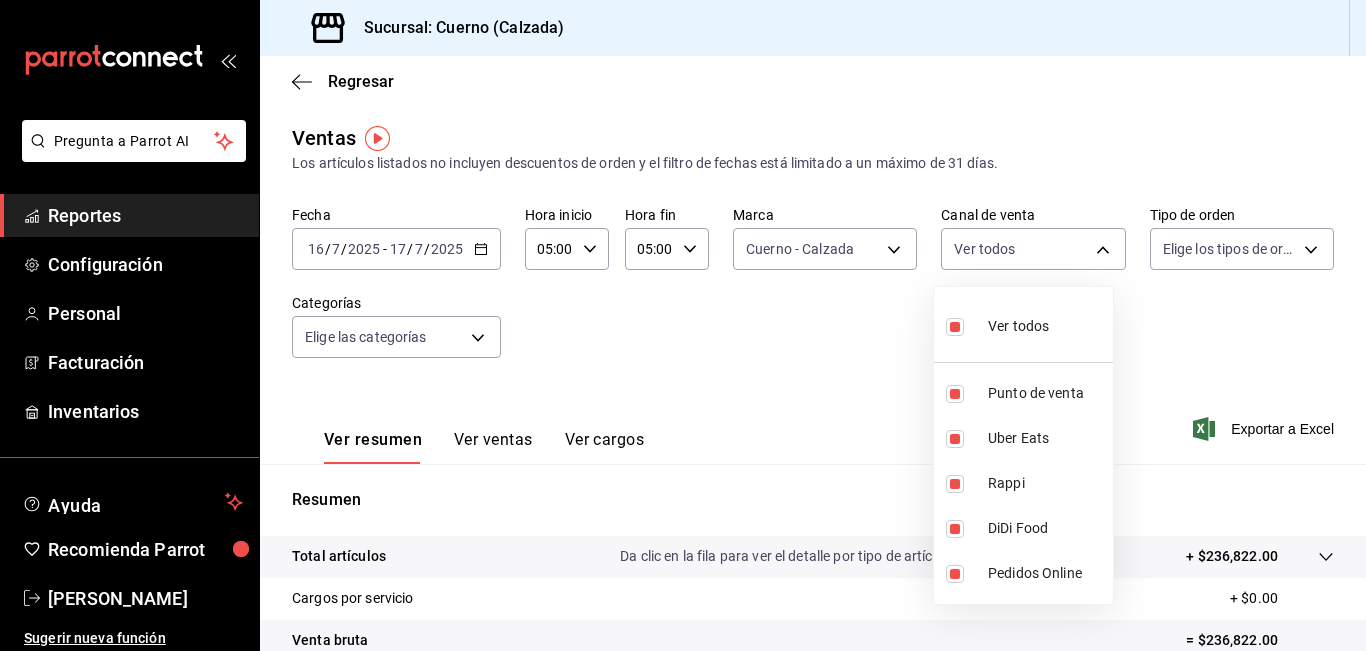 click at bounding box center [683, 325] 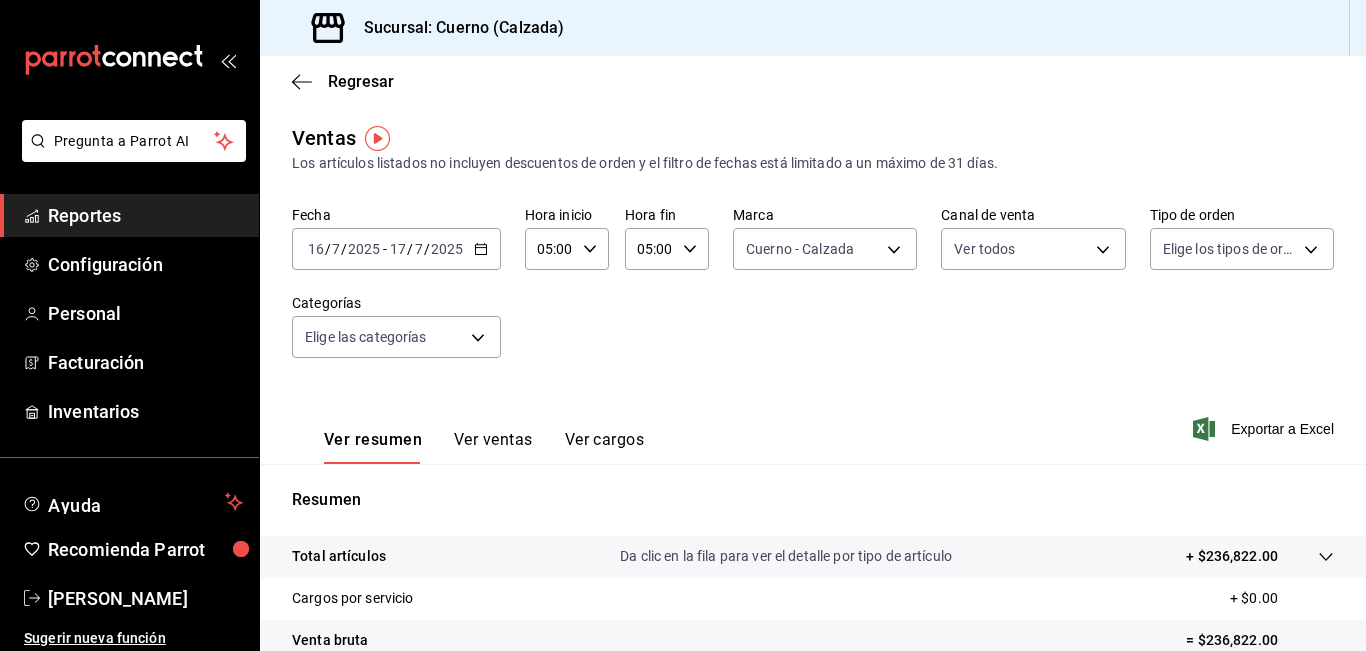 click on "Pregunta a Parrot AI Reportes   Configuración   Personal   Facturación   Inventarios   Ayuda Recomienda Parrot   [PERSON_NAME]   Sugerir nueva función   Sucursal: Cuerno ([PERSON_NAME]) Regresar Ventas Los artículos listados no incluyen descuentos de orden y el filtro de fechas está limitado a un máximo de 31 [PERSON_NAME]. Fecha [DATE] [DATE] - [DATE] [DATE] Hora inicio 05:00 Hora inicio Hora fin 05:00 Hora fin [PERSON_NAME] b7ae777b-2dfc-42e0-9650-6cefdf37a424 Canal de venta Ver todos PARROT,UBER_EATS,RAPPI,DIDI_FOOD,ONLINE Tipo de orden Elige los tipos de orden Categorías Elige las categorías Ver resumen Ver ventas Ver cargos Exportar a Excel Resumen Total artículos Da clic en la fila para ver el detalle por tipo de artículo + $236,822.00 Cargos por servicio + $0.00 Venta bruta = $236,822.00 Descuentos totales - $10,085.00 Certificados de regalo - $1,674.00 Venta total = $225,063.00 Impuestos - $31,043.17 Venta [PERSON_NAME] = $194,019.83 Pregunta a Parrot AI Reportes   Configuración" at bounding box center (683, 325) 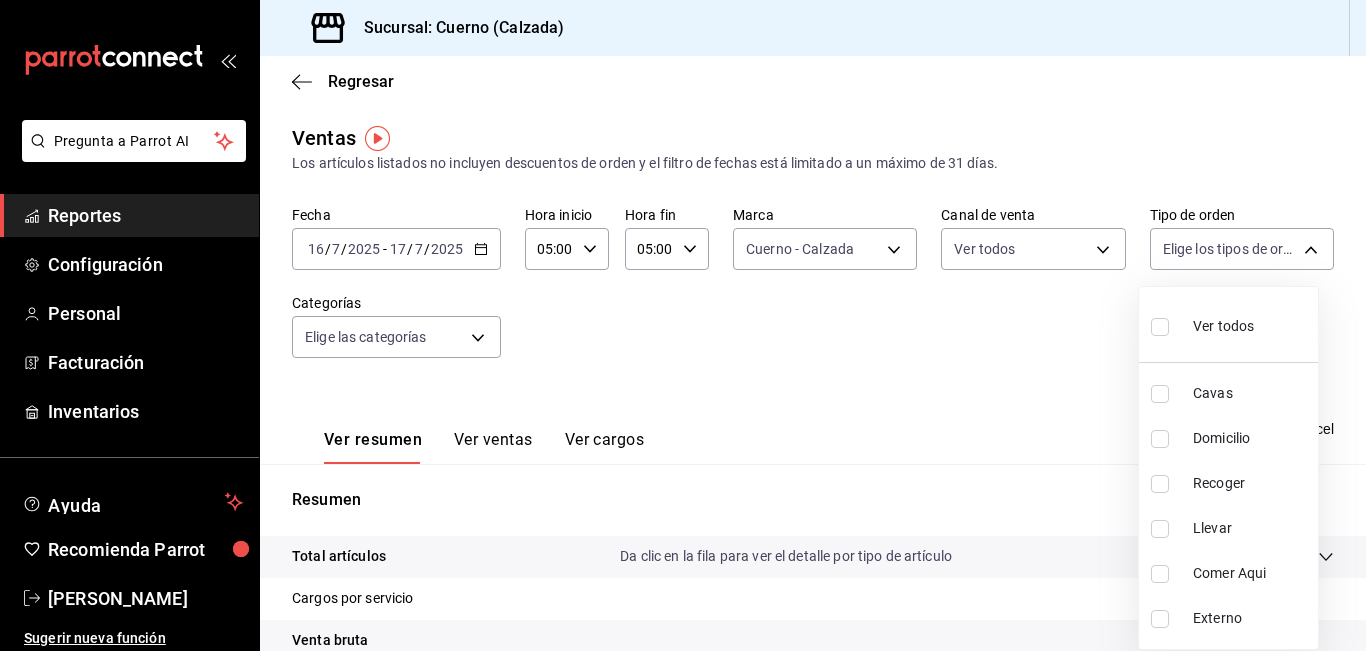 click on "Ver todos" at bounding box center [1223, 326] 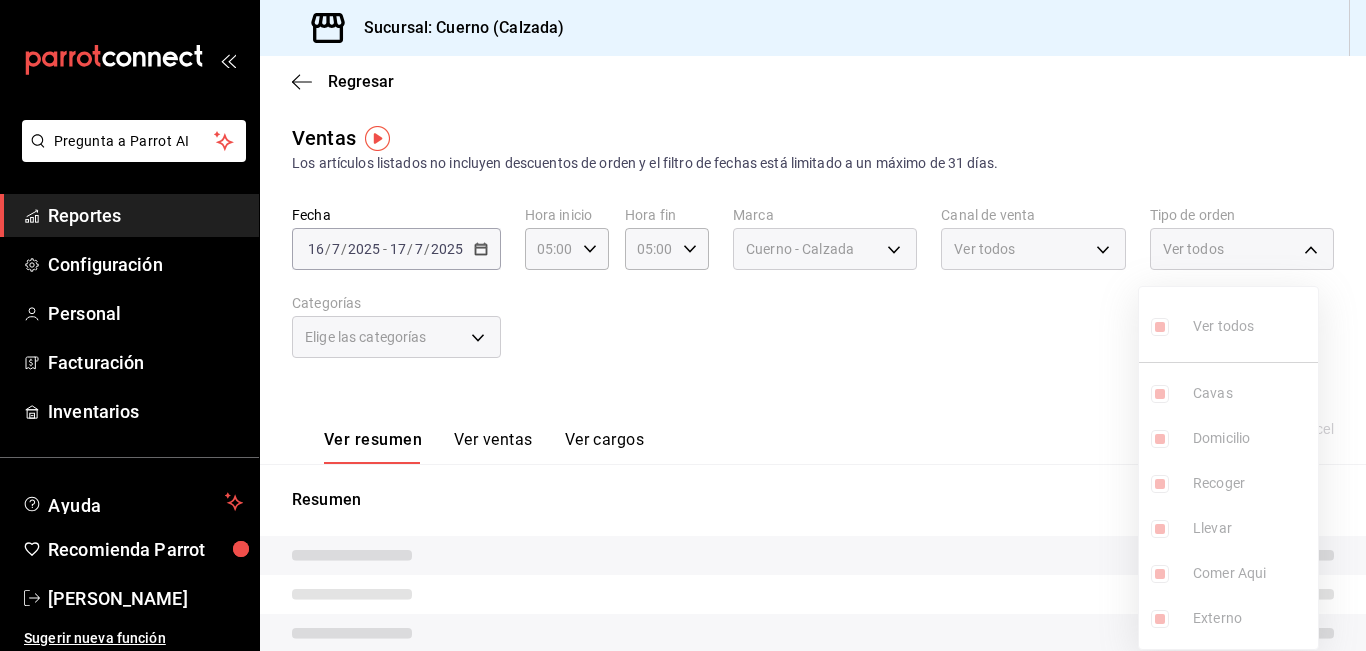 click at bounding box center [683, 325] 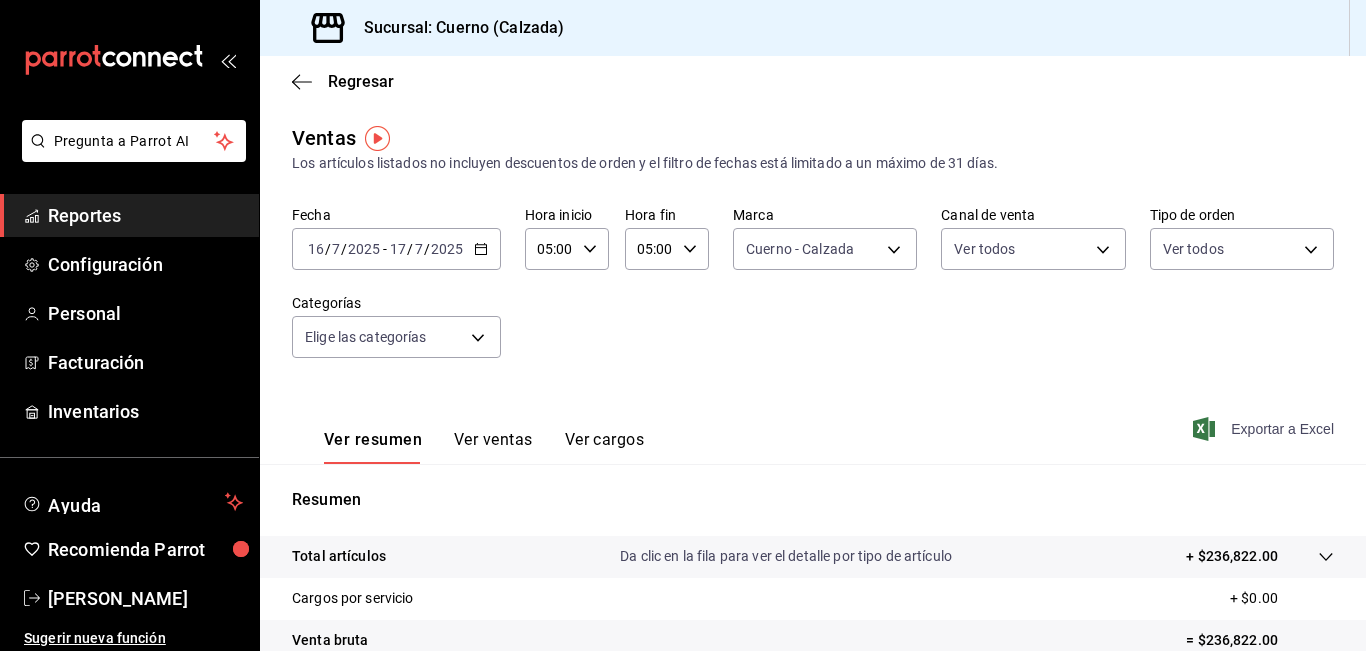 click on "Exportar a Excel" at bounding box center (1265, 429) 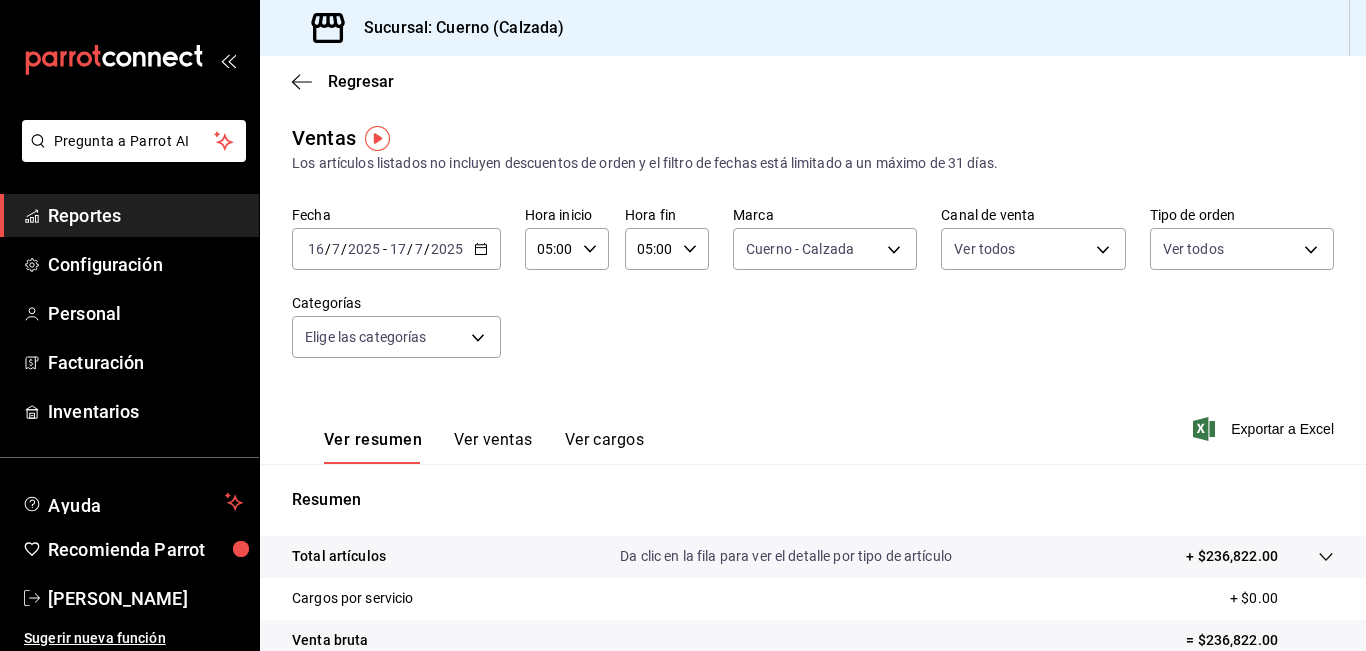 click on "Reportes" at bounding box center (145, 215) 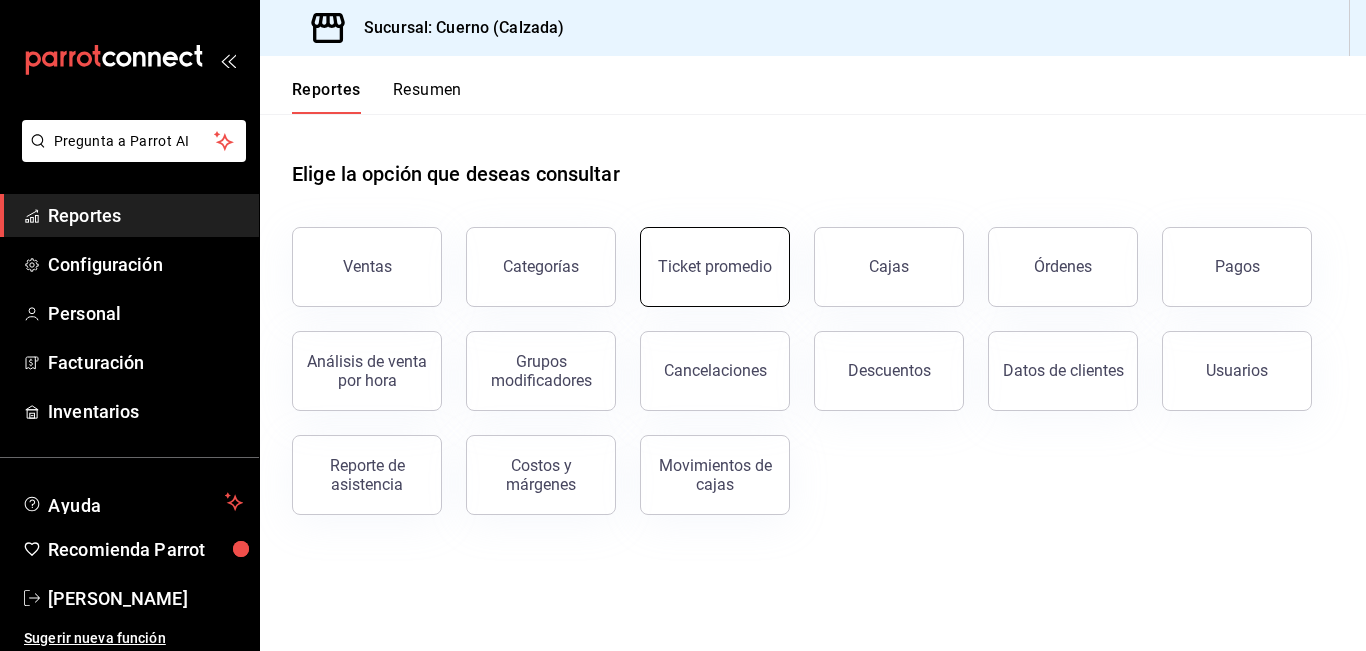 click on "Ticket promedio" at bounding box center (715, 266) 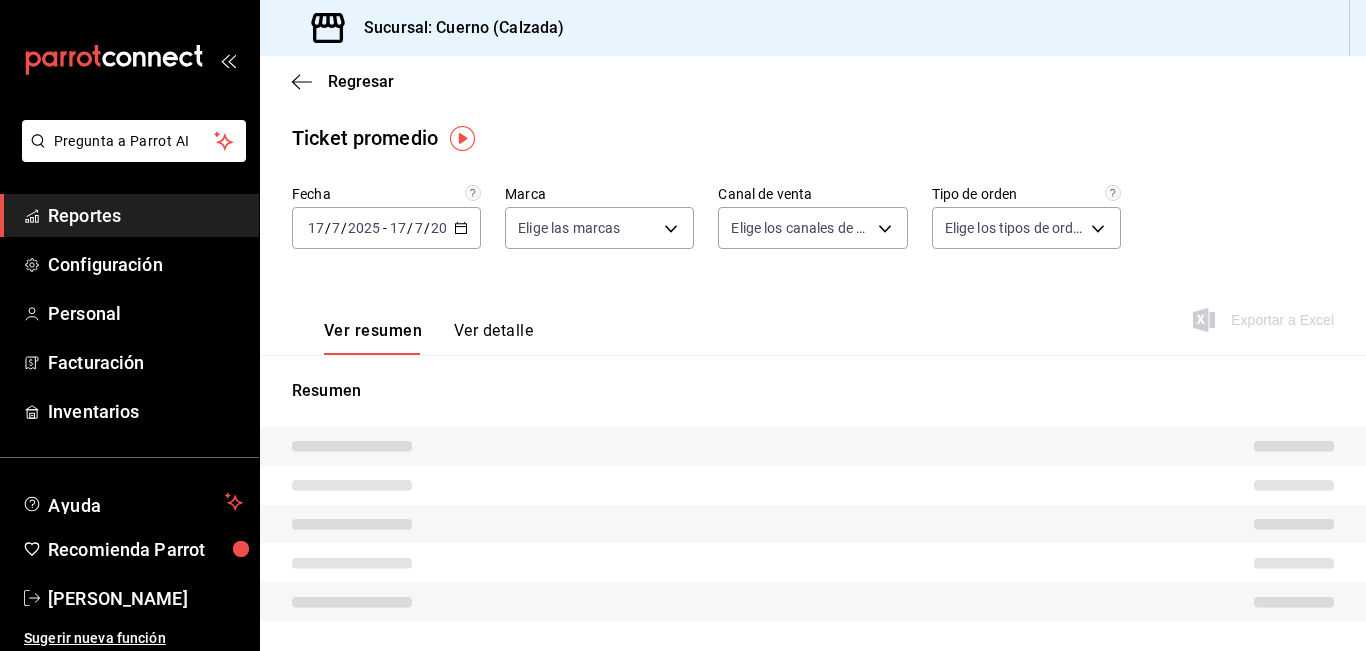 type on "b7ae777b-2dfc-42e0-9650-6cefdf37a424,c000f1c0-fb9f-4016-8e6a-f0d1e83e893d" 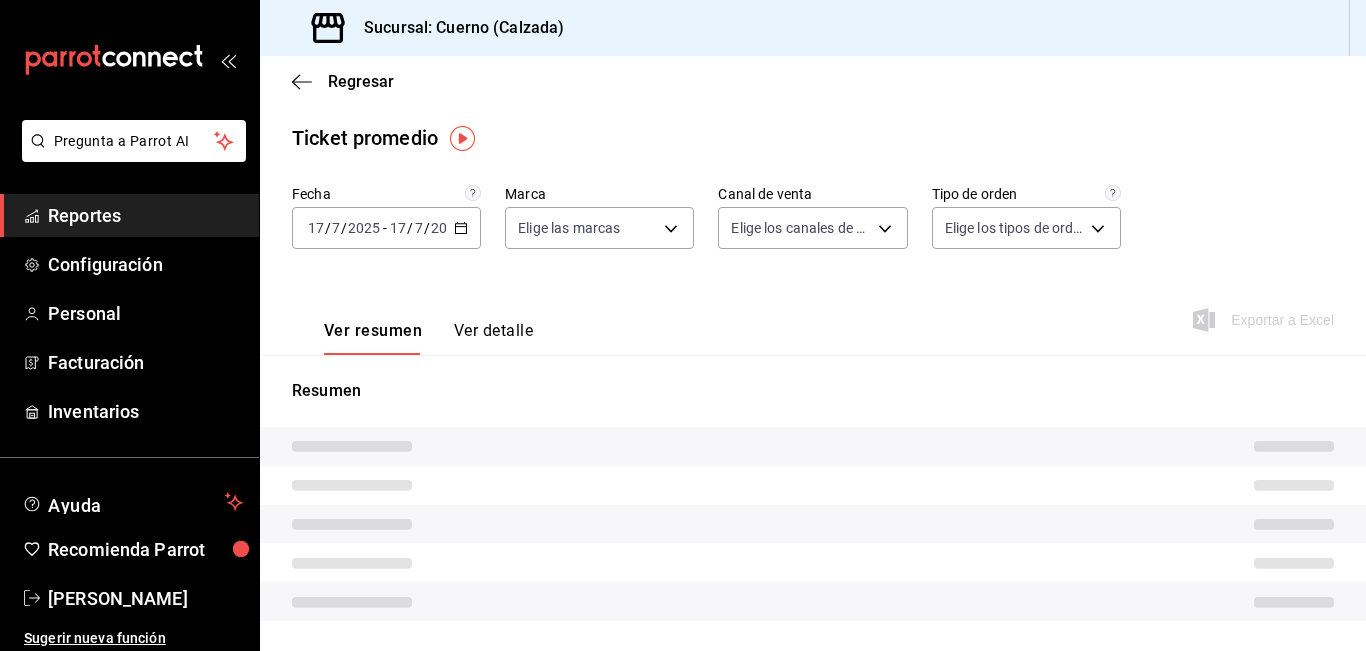 type on "PARROT,UBER_EATS,RAPPI,DIDI_FOOD,ONLINE" 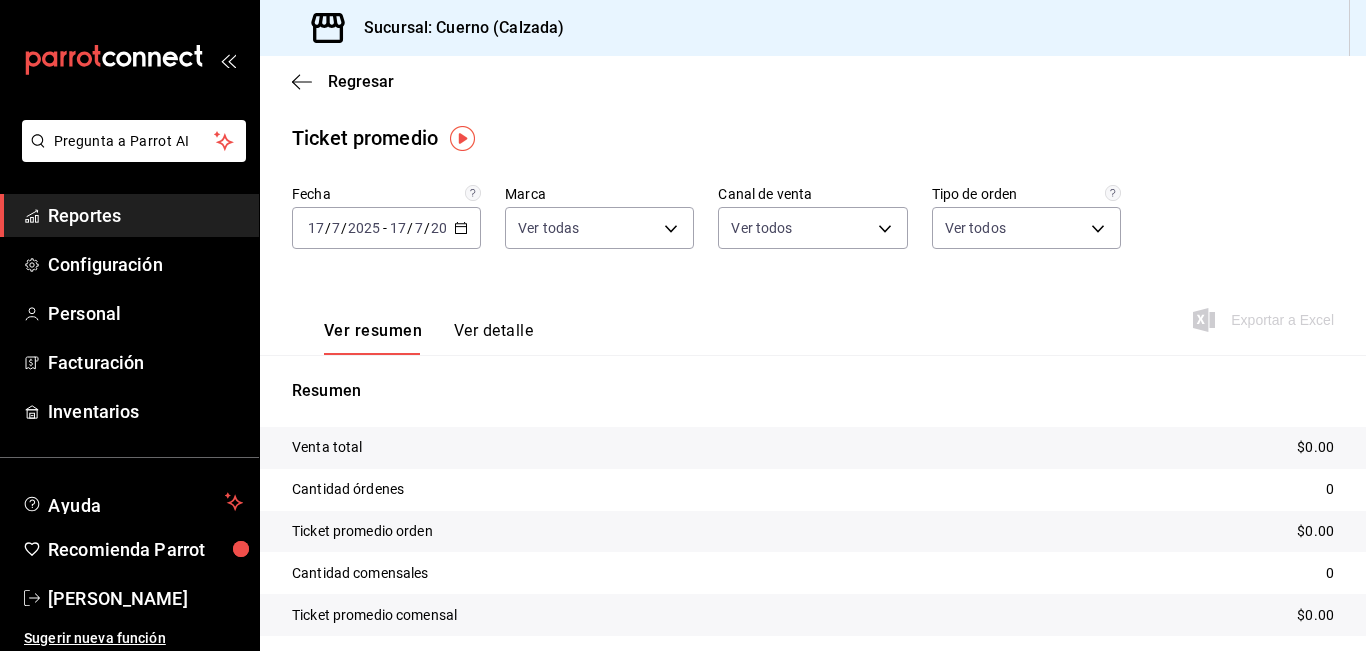 click 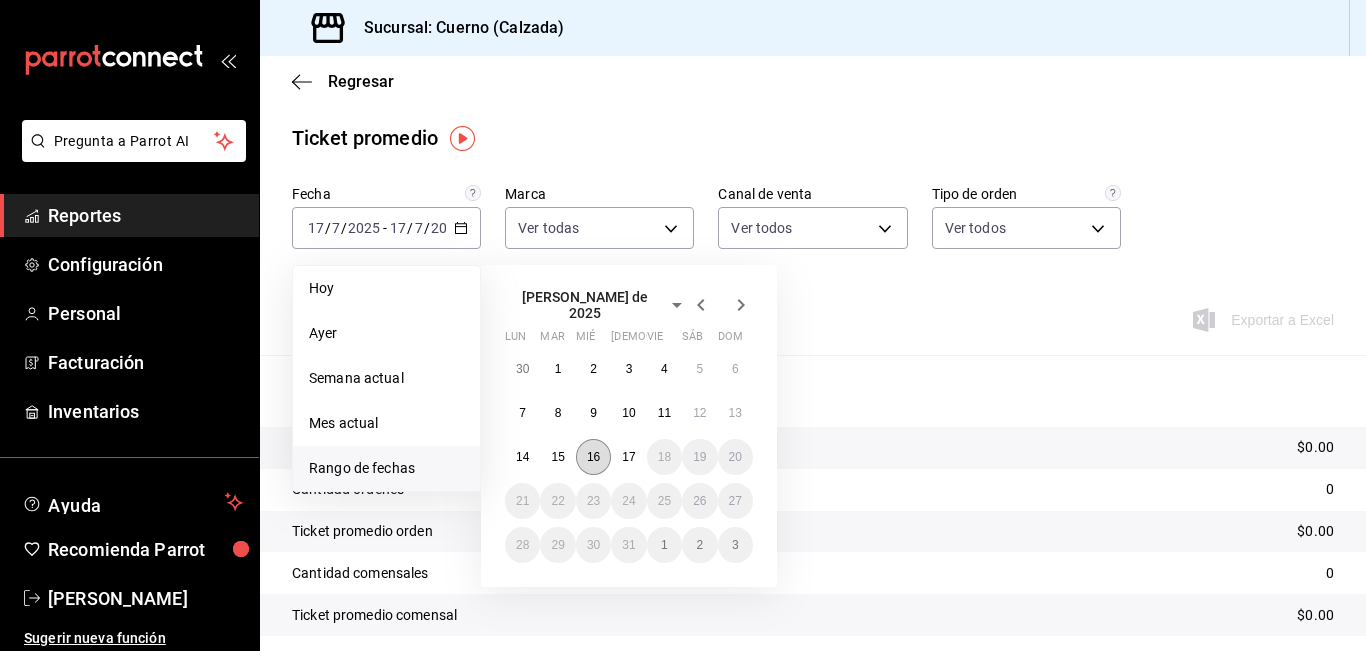 click on "16" at bounding box center (593, 457) 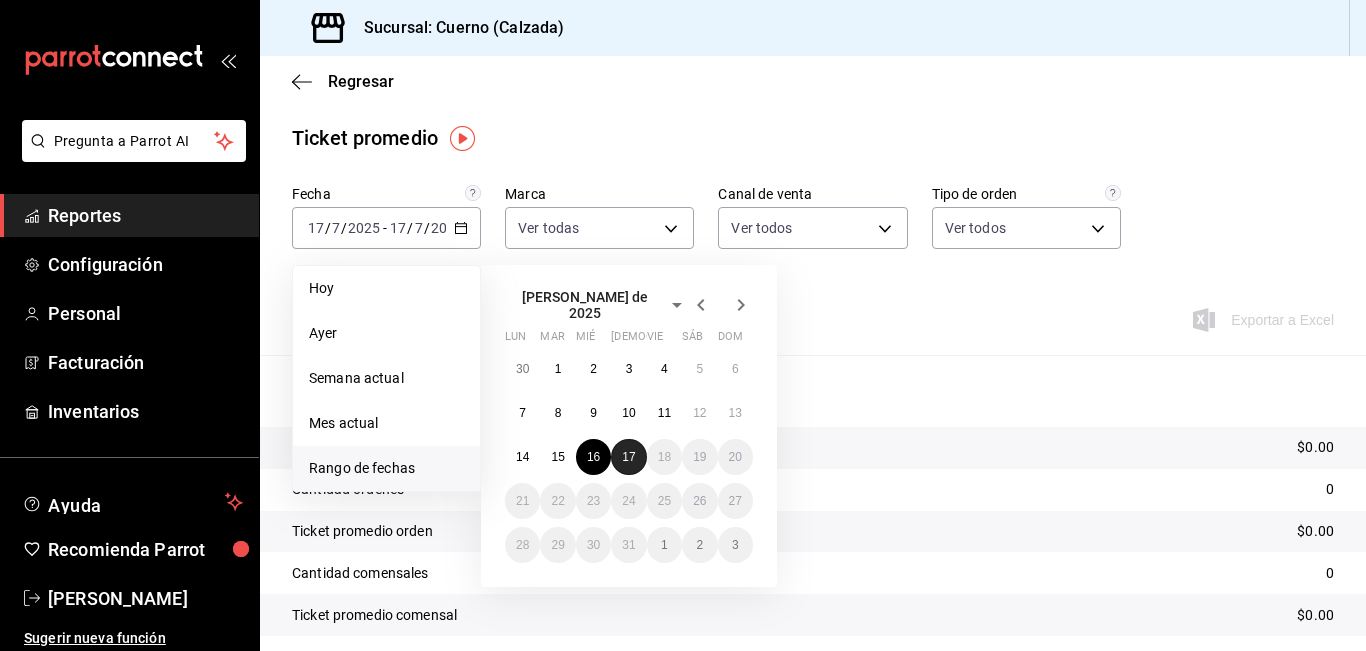 click on "17" at bounding box center [628, 457] 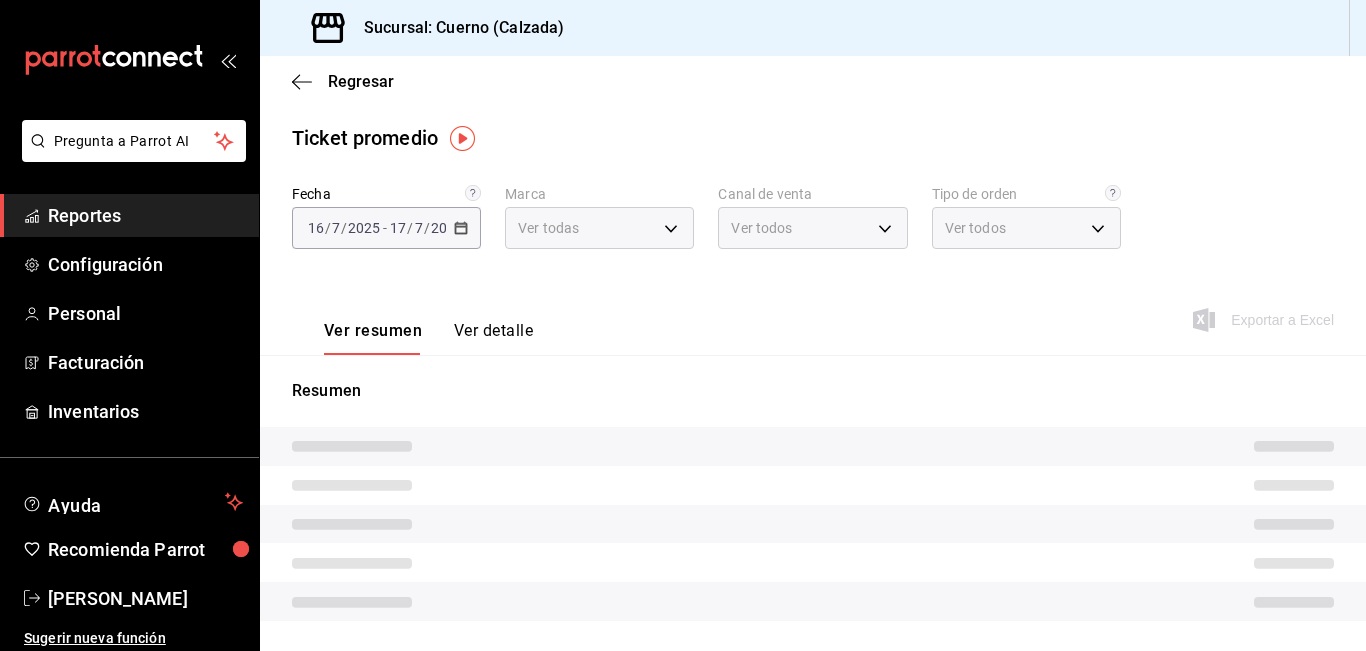click on "Ver todas" at bounding box center [599, 228] 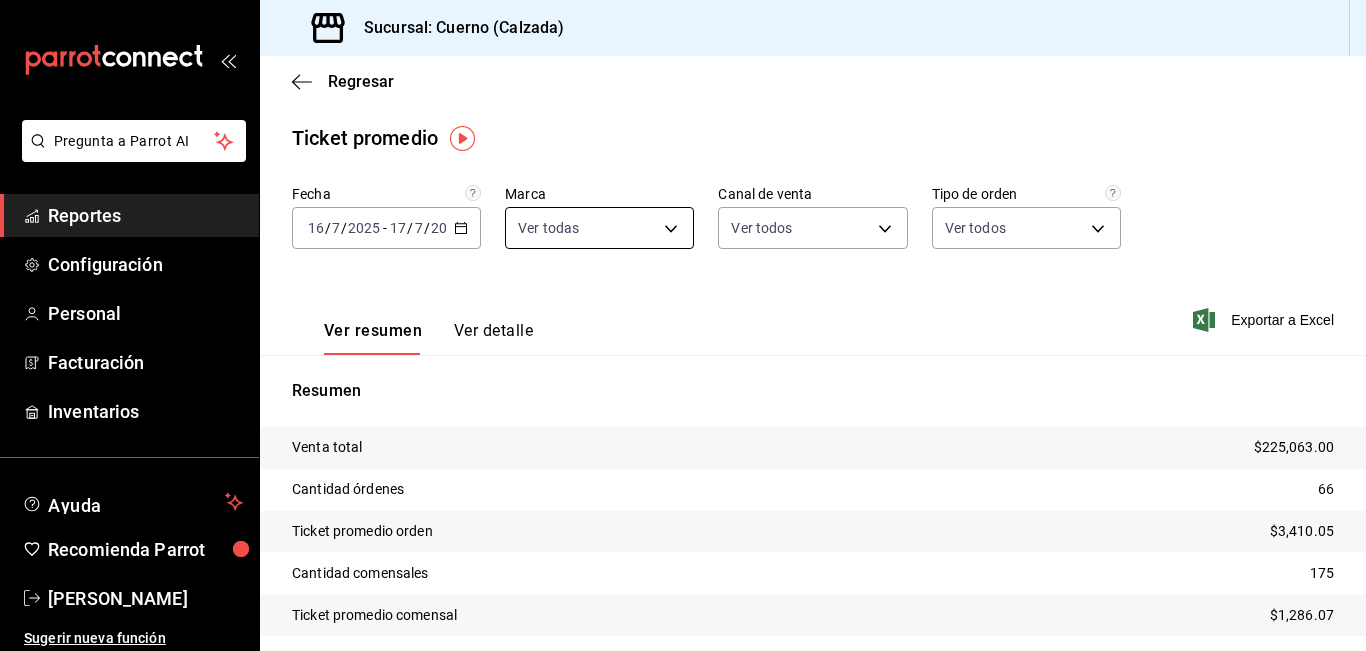 click on "Pregunta a Parrot AI Reportes   Configuración   Personal   Facturación   Inventarios   Ayuda Recomienda Parrot   [PERSON_NAME]   Sugerir nueva función   Sucursal: Cuerno ([PERSON_NAME]) Regresar Ticket promedio   Fecha [DATE] [DATE] - [DATE] [DATE] Marca Ver todas b7ae777b-2dfc-42e0-9650-6cefdf37a424,c000f1c0-fb9f-4016-8e6a-f0d1e83e893d Canal de venta Ver todos PARROT,UBER_EATS,RAPPI,DIDI_FOOD,ONLINE   Tipo de orden Ver todos 45550569-3ed2-40ec-865f-a78a43aad0fb,ed9744db-0daf-4564-a5b3-b3442505d928,23f9ebf9-ce40-481f-afef-c682005fdbff,8a1bfa5e-67f3-4bcb-b017-e126af94ad2c,be3cae9e-7f89-4ef9-b896-a2ee7b1a0349,EXTERNAL Ver resumen Ver detalle Exportar a Excel Resumen Venta total $225,063.00 Cantidad órdenes 66 Ticket promedio orden $3,410.05 Cantidad comensales 175 Ticket promedio comensal $1,286.07 Pregunta a Parrot AI Reportes   Configuración   Personal   Facturación   Inventarios   Ayuda Recomienda Parrot   [PERSON_NAME]   Sugerir nueva función   Ver video tutorial Ir a video" at bounding box center (683, 325) 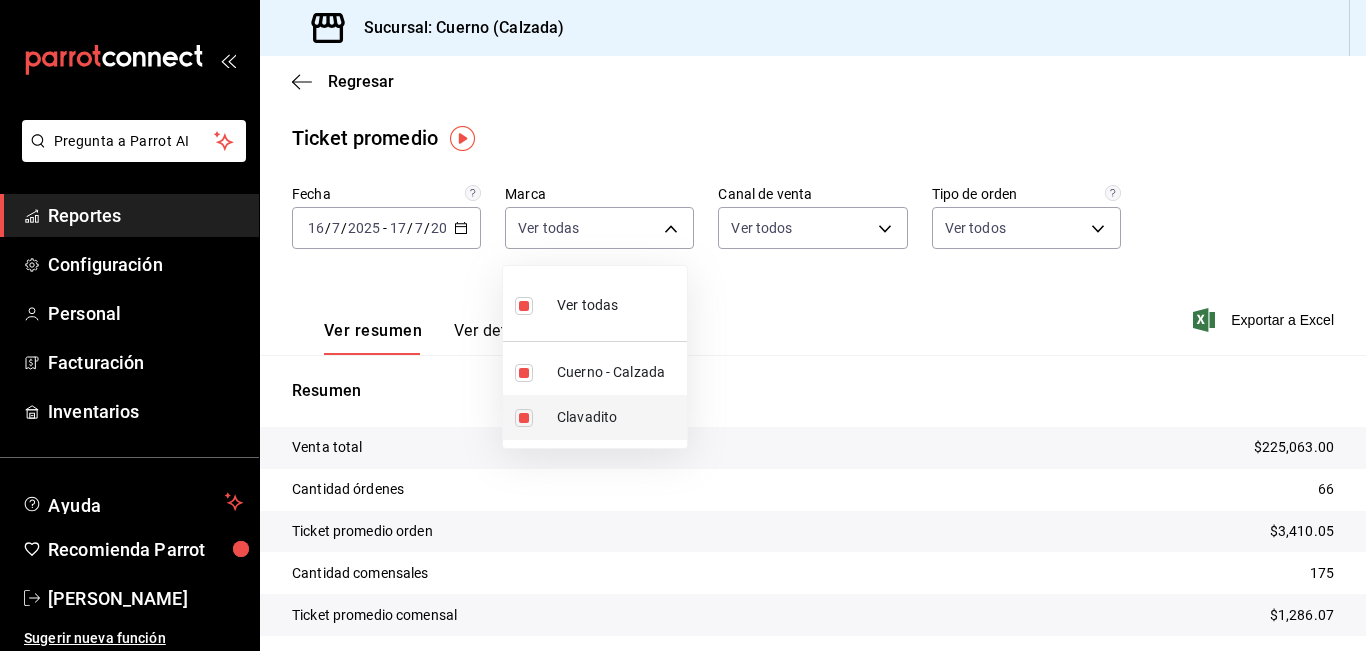 click on "Clavadito" at bounding box center (618, 417) 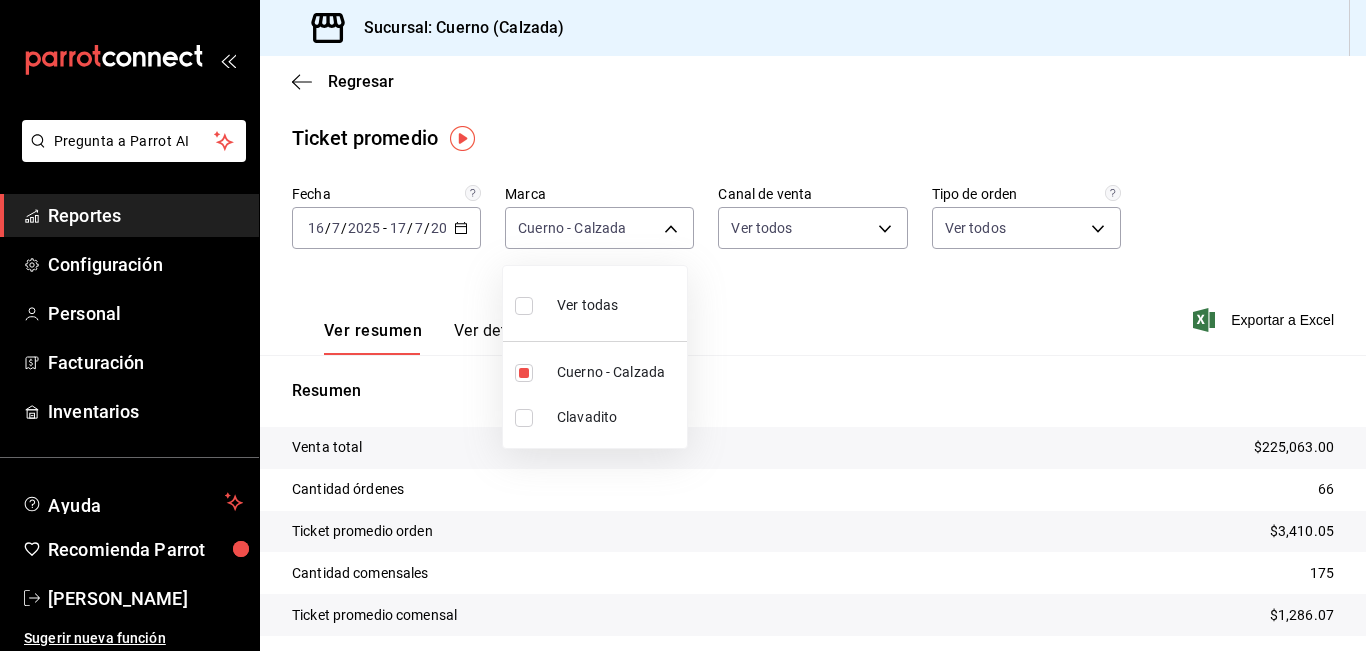 click at bounding box center (683, 325) 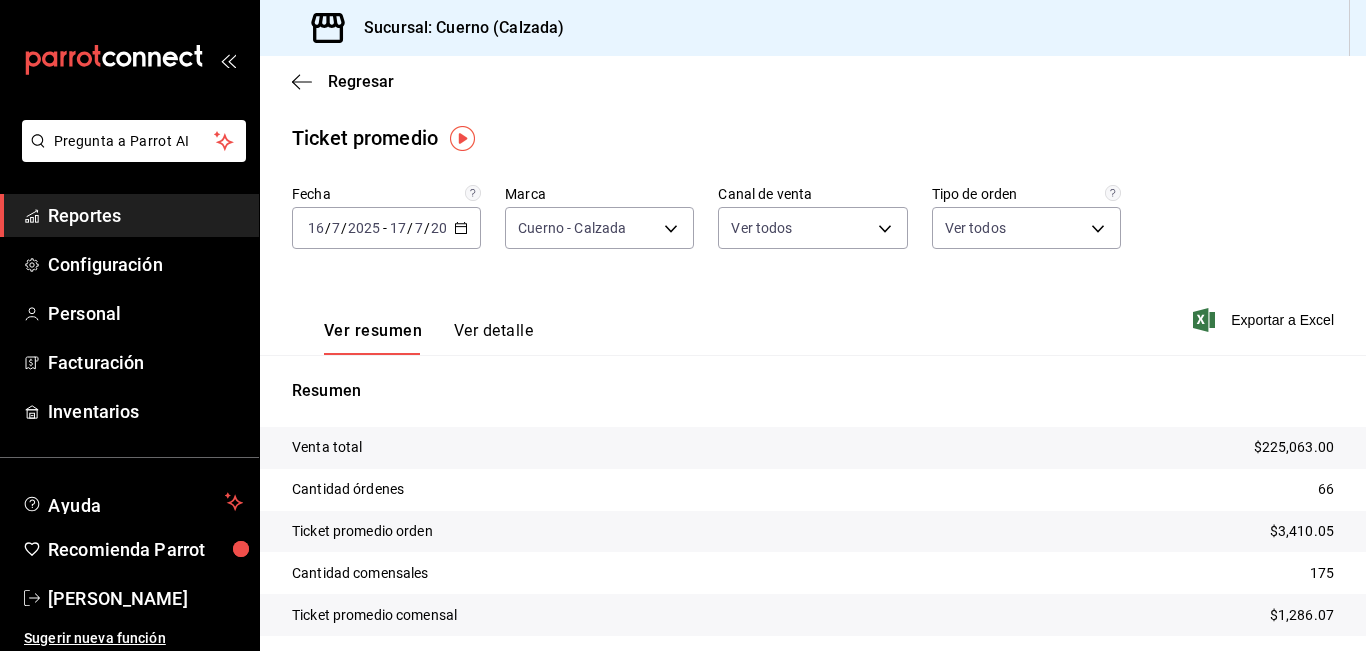 click on "Ver resumen Ver detalle Exportar a Excel" at bounding box center (813, 314) 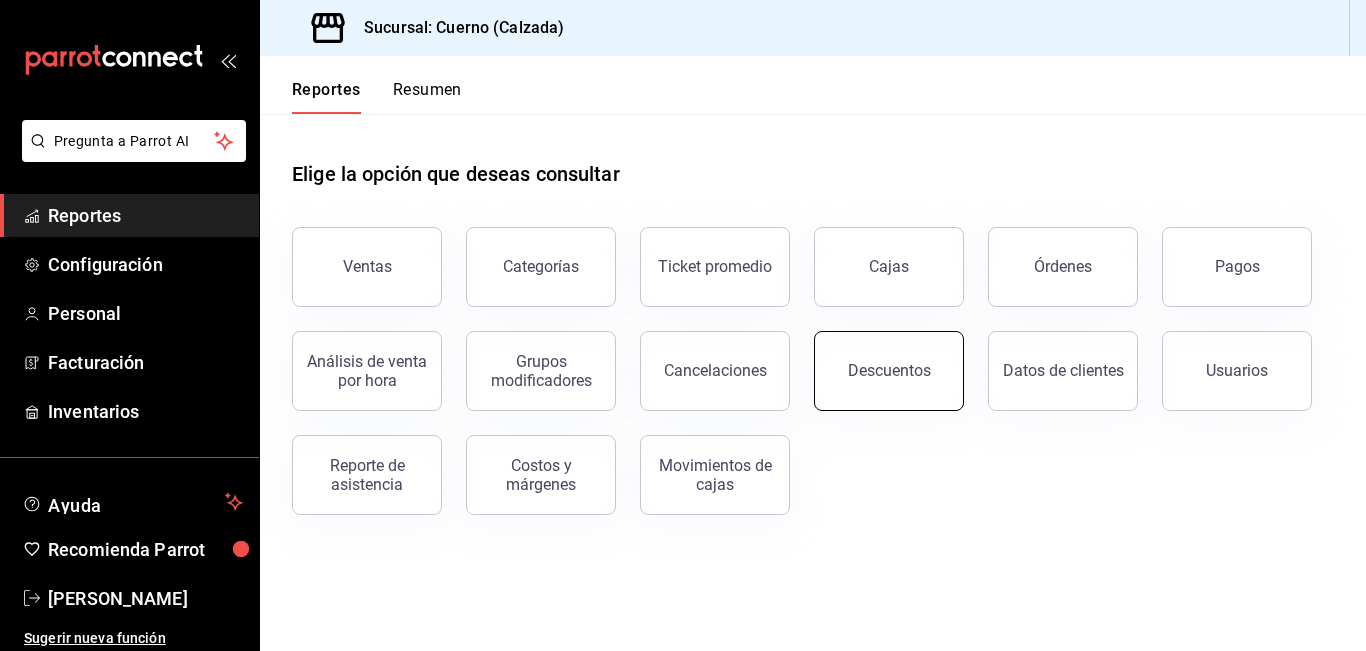 click on "Descuentos" at bounding box center [889, 371] 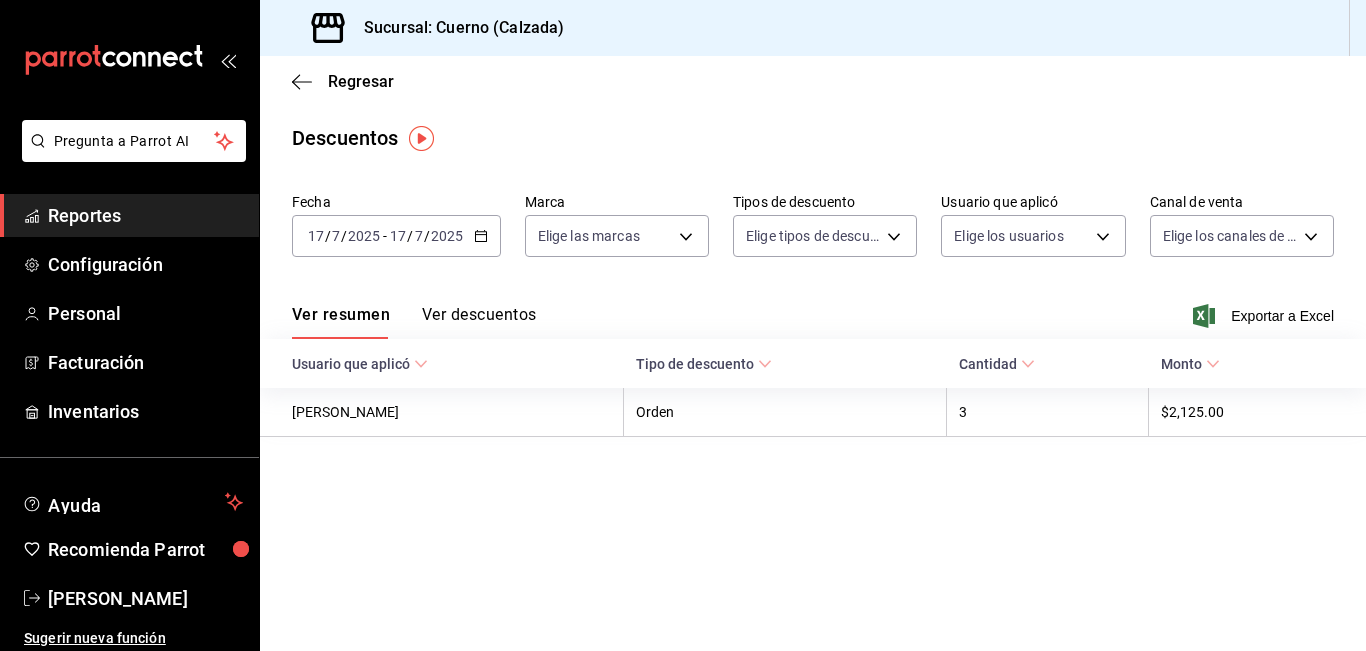click on "[DATE] [DATE] - [DATE] [DATE]" at bounding box center [396, 236] 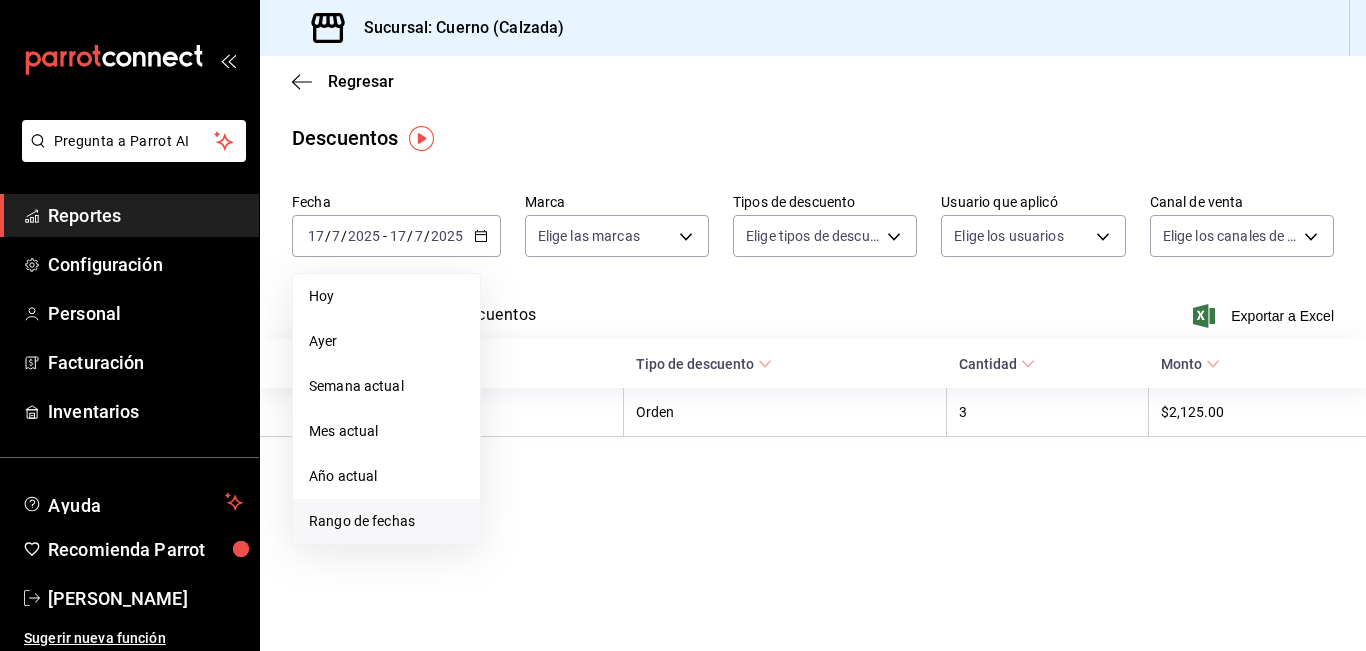 click on "Rango de fechas" at bounding box center (386, 521) 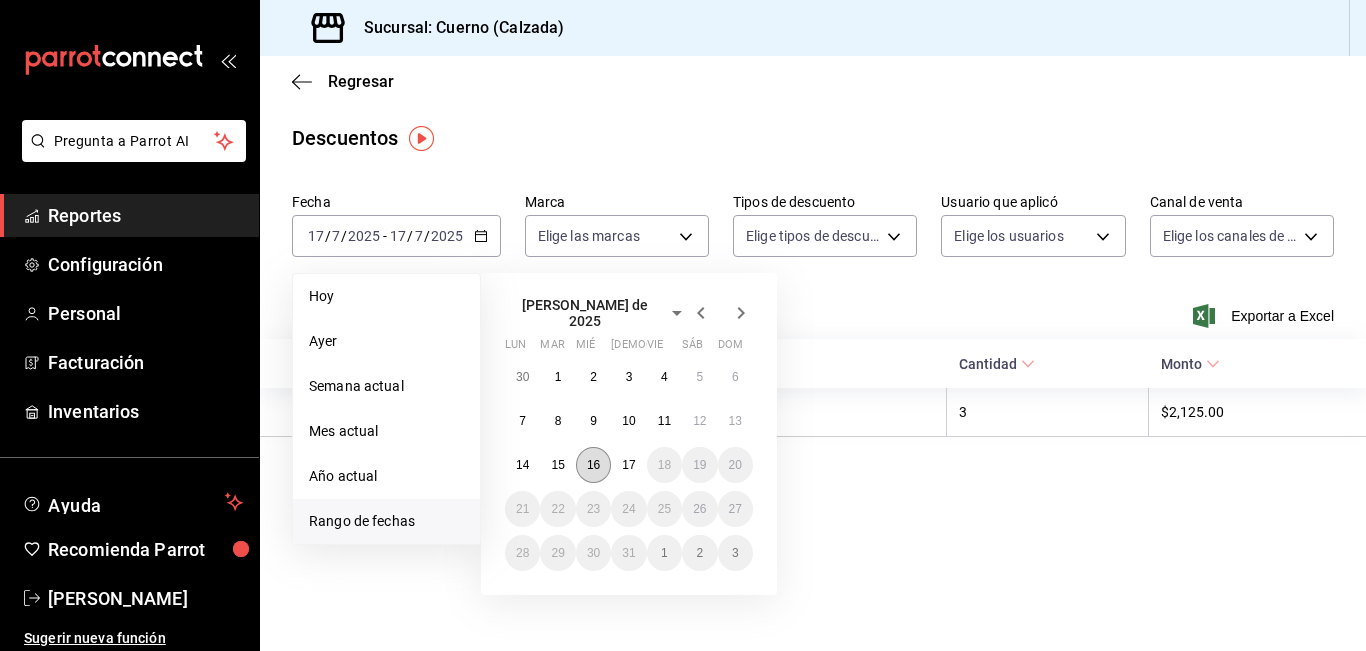 click on "16" at bounding box center [593, 465] 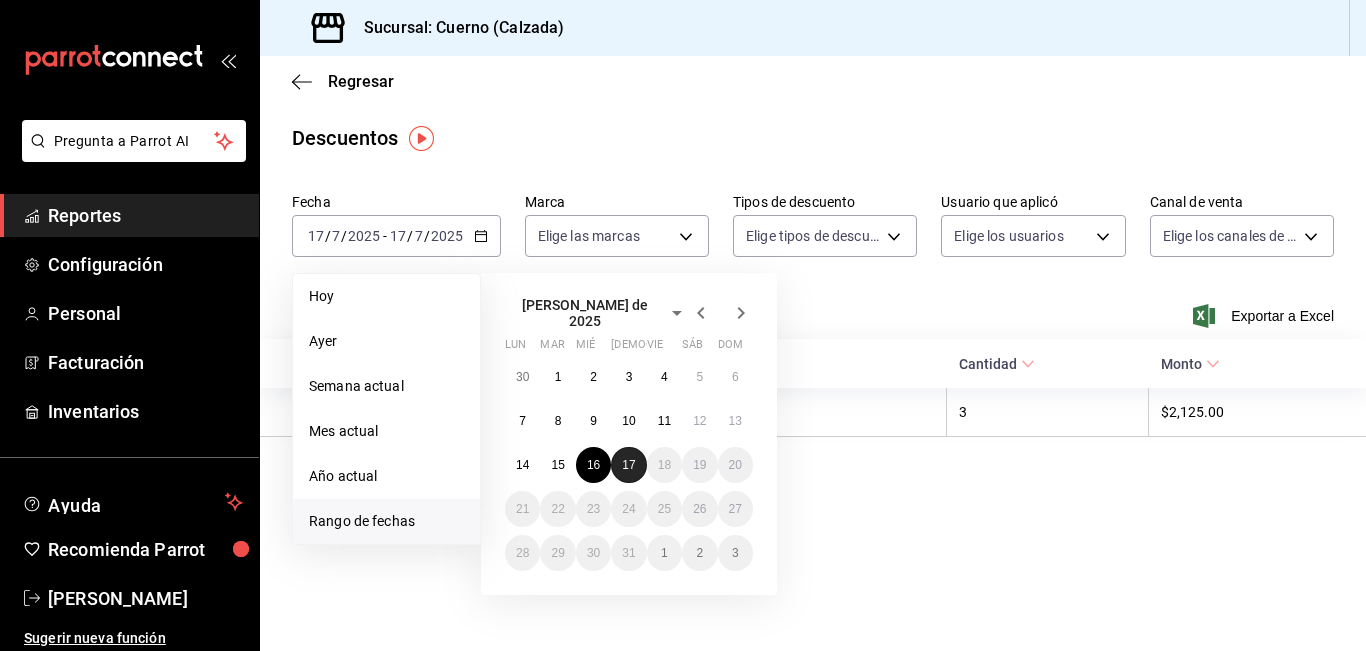 click on "17" at bounding box center (628, 465) 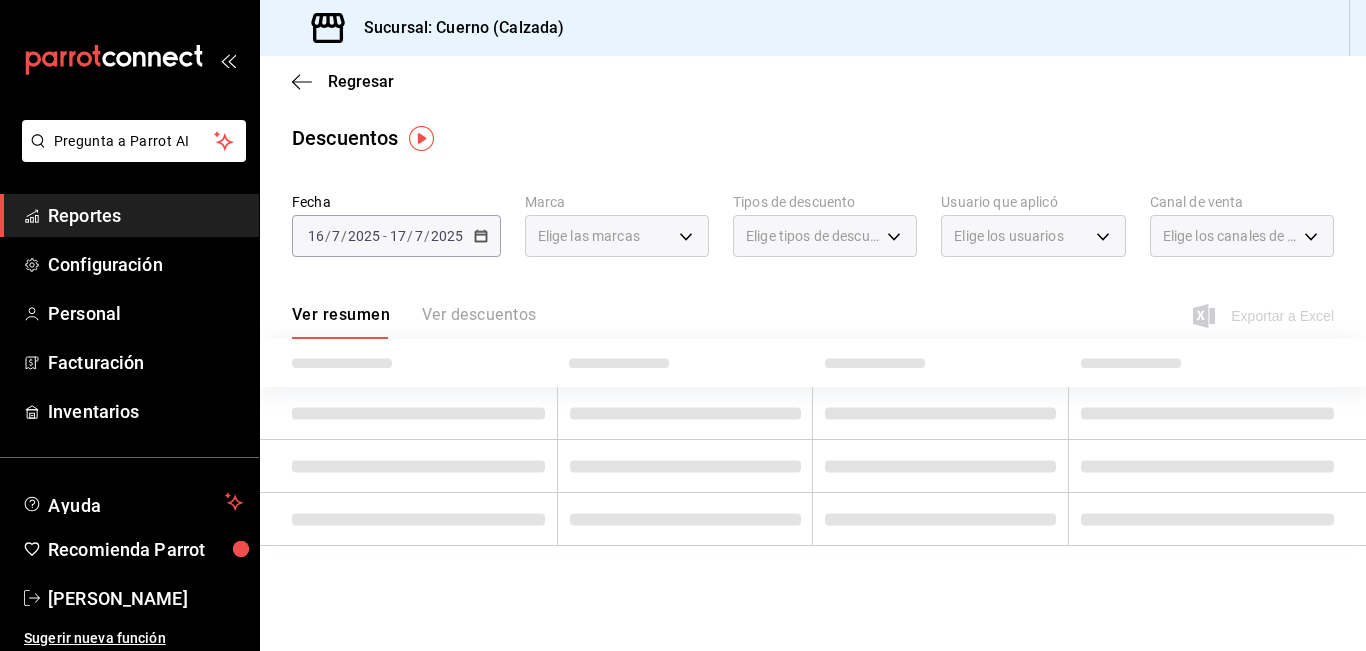 click on "Elige las marcas" at bounding box center [617, 236] 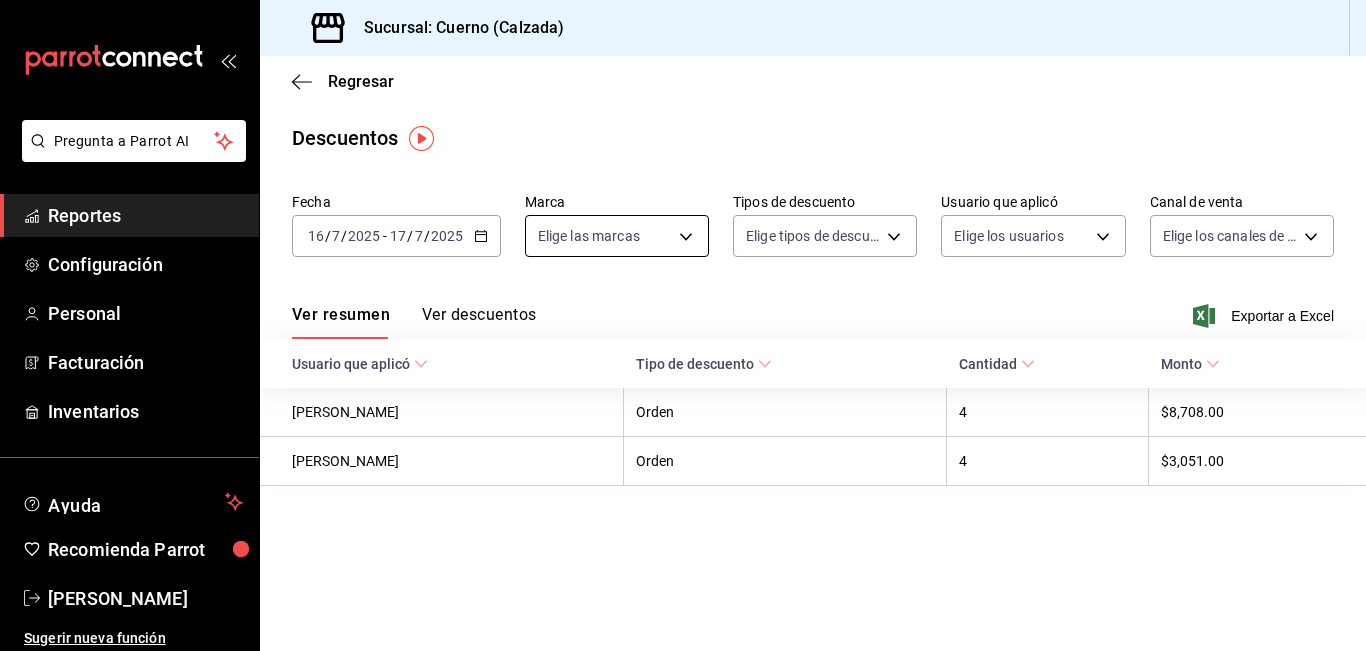 click on "Pregunta a Parrot AI Reportes   Configuración   Personal   Facturación   Inventarios   Ayuda Recomienda Parrot   [PERSON_NAME]   Sugerir nueva función   Sucursal: Cuerno ([PERSON_NAME]) Regresar Descuentos Fecha [DATE] [DATE] - [DATE] [DATE] Marca Elige las marcas Tipos de descuento Elige tipos de descuento Usuario que aplicó Elige los usuarios Canal de venta Elige los [PERSON_NAME] de venta Ver resumen Ver descuentos Exportar a Excel Usuario que aplicó Tipo de descuento Cantidad Monto [PERSON_NAME] [PERSON_NAME] 4 $8,708.00 [PERSON_NAME] Orden 4 $3,051.00 Pregunta a Parrot AI Reportes   Configuración   Personal   Facturación   Inventarios   Ayuda Recomienda Parrot   [PERSON_NAME]   Sugerir nueva función   GANA 1 MES GRATIS EN TU SUSCRIPCIÓN AQUÍ Ver video tutorial Ir a video Visitar centro de ayuda [PHONE_NUMBER] [EMAIL_ADDRESS][DOMAIN_NAME] Visitar centro de ayuda [PHONE_NUMBER] [EMAIL_ADDRESS][DOMAIN_NAME]" at bounding box center (683, 325) 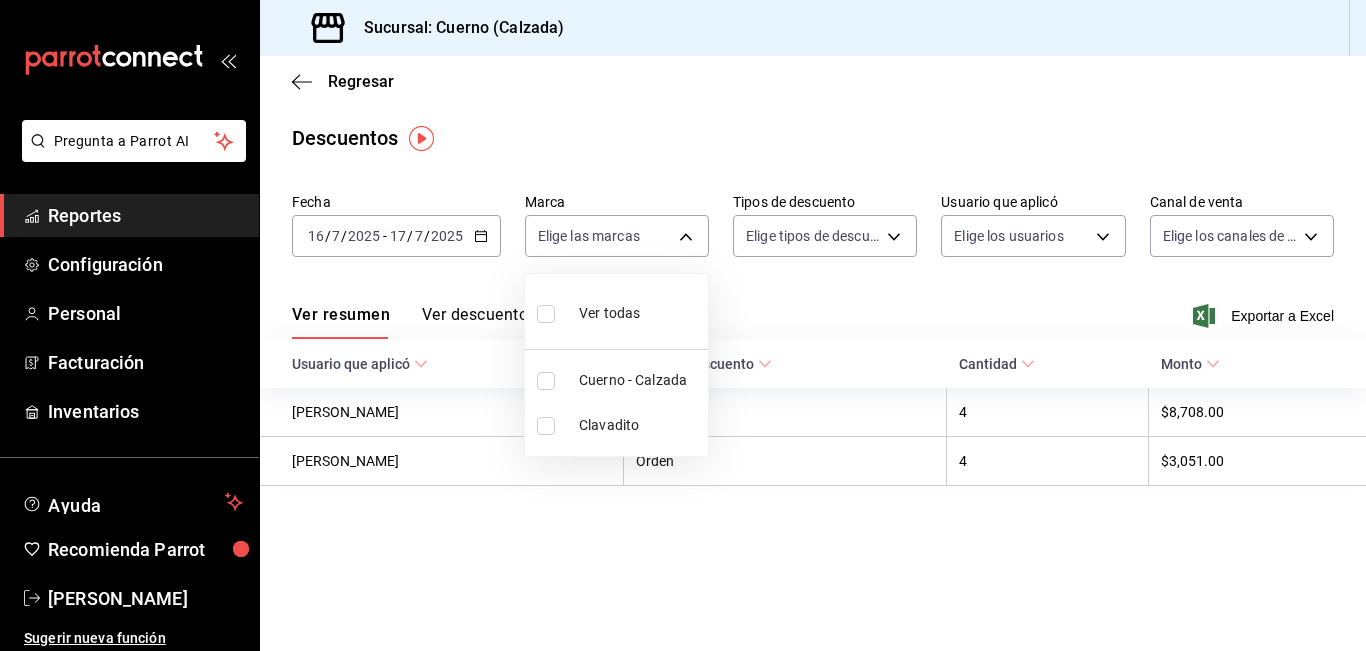 click on "Cuerno - Calzada" at bounding box center [639, 380] 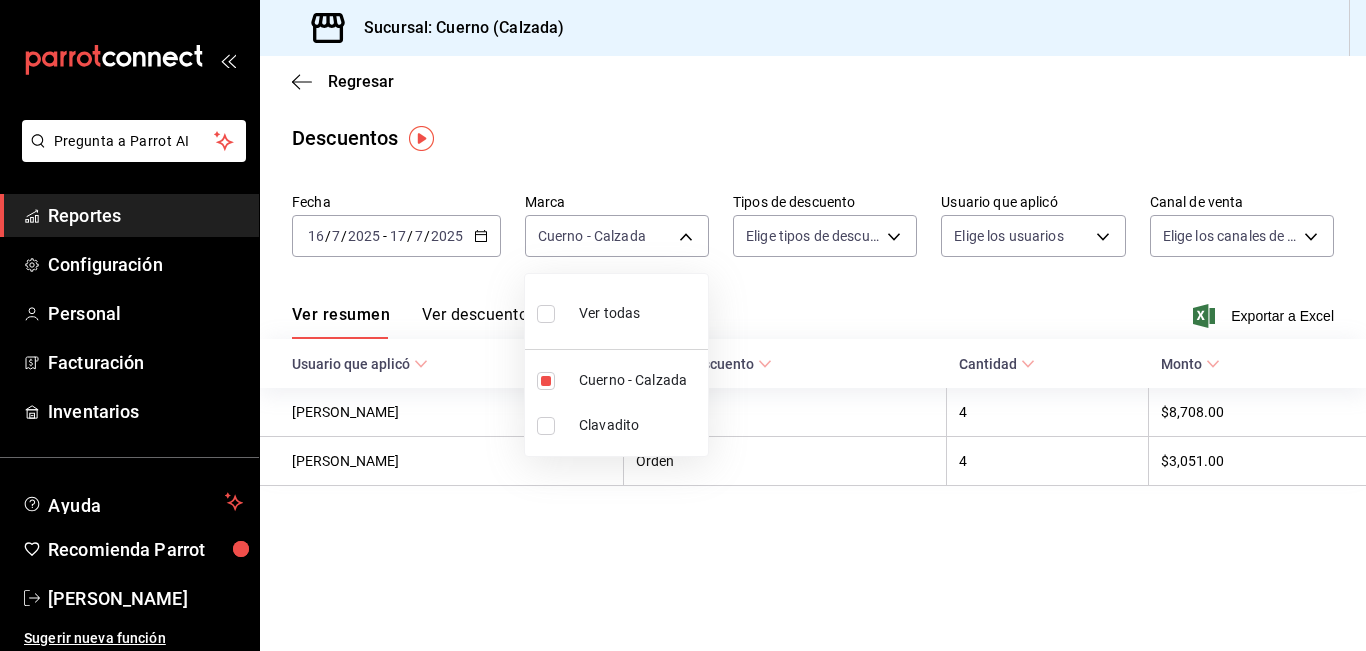 click at bounding box center [683, 325] 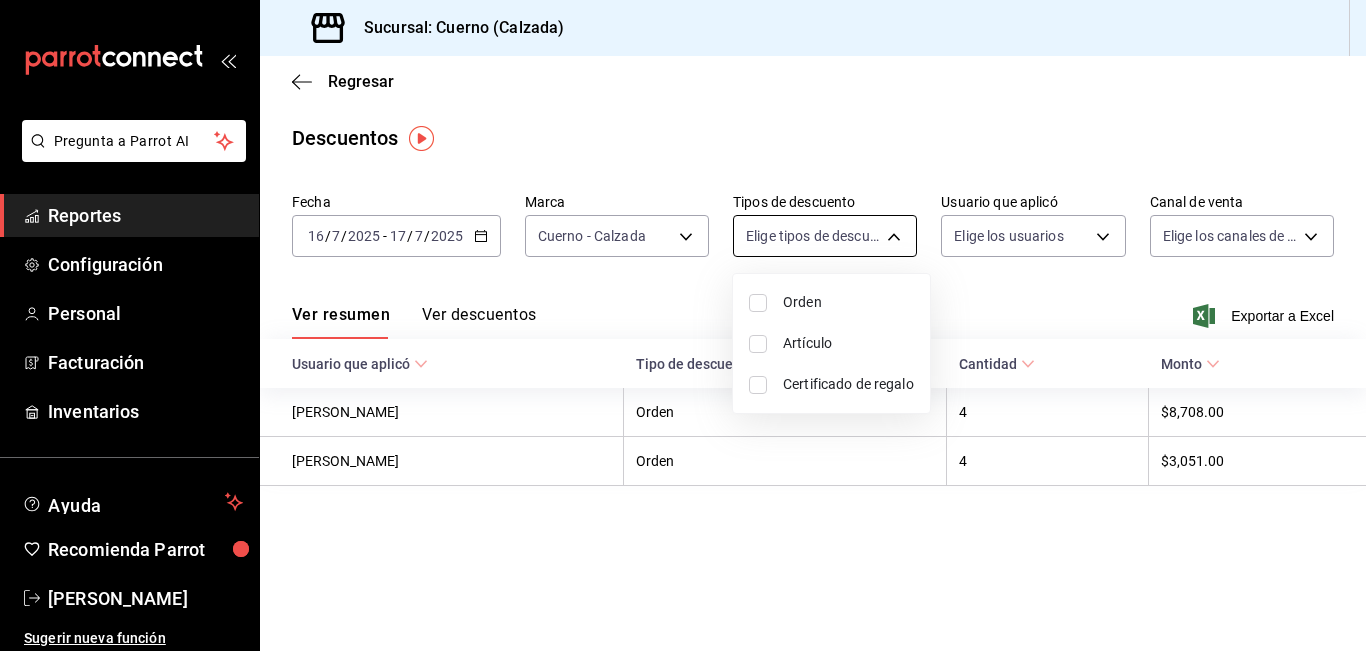 click on "Pregunta a Parrot AI Reportes   Configuración   Personal   Facturación   Inventarios   Ayuda Recomienda Parrot   [PERSON_NAME]   Sugerir nueva función   Sucursal: Cuerno ([PERSON_NAME]) Regresar Descuentos Fecha [DATE] [DATE] - [DATE] [DATE] [PERSON_NAME] b7ae777b-2dfc-42e0-9650-6cefdf37a424 Tipos de descuento Elige tipos de descuento Usuario que aplicó Elige los usuarios Canal de venta Elige los [PERSON_NAME] de venta Ver resumen Ver descuentos Exportar a Excel Usuario que aplicó Tipo de descuento Cantidad Monto [PERSON_NAME] [PERSON_NAME] 4 $8,708.00 [PERSON_NAME] Orden 4 $3,051.00 Pregunta a Parrot AI Reportes   Configuración   Personal   Facturación   Inventarios   Ayuda Recomienda Parrot   [PERSON_NAME]   Sugerir nueva función   GANA 1 MES GRATIS EN TU SUSCRIPCIÓN AQUÍ Ver video tutorial Ir a video Visitar centro de ayuda [PHONE_NUMBER] [EMAIL_ADDRESS][DOMAIN_NAME] Visitar centro de ayuda [PHONE_NUMBER] [EMAIL_ADDRESS][DOMAIN_NAME] Orden Artículo Certificado de regalo" at bounding box center (683, 325) 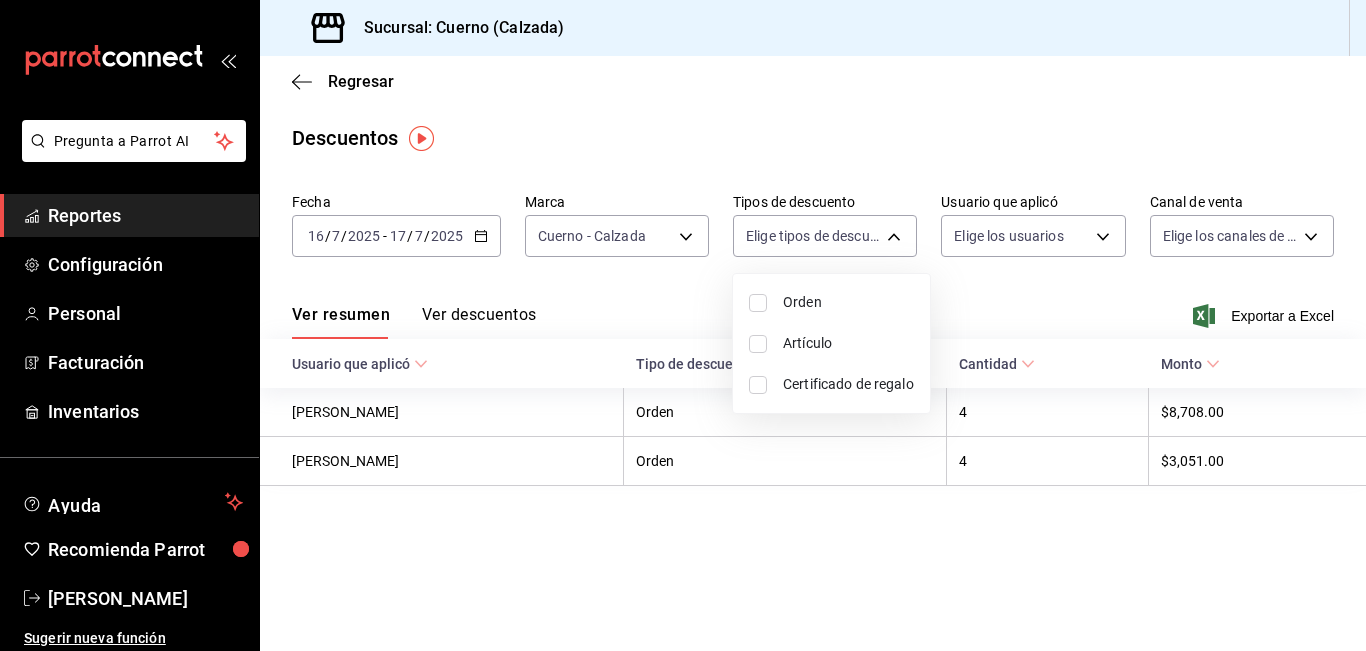 click on "Orden" at bounding box center [848, 302] 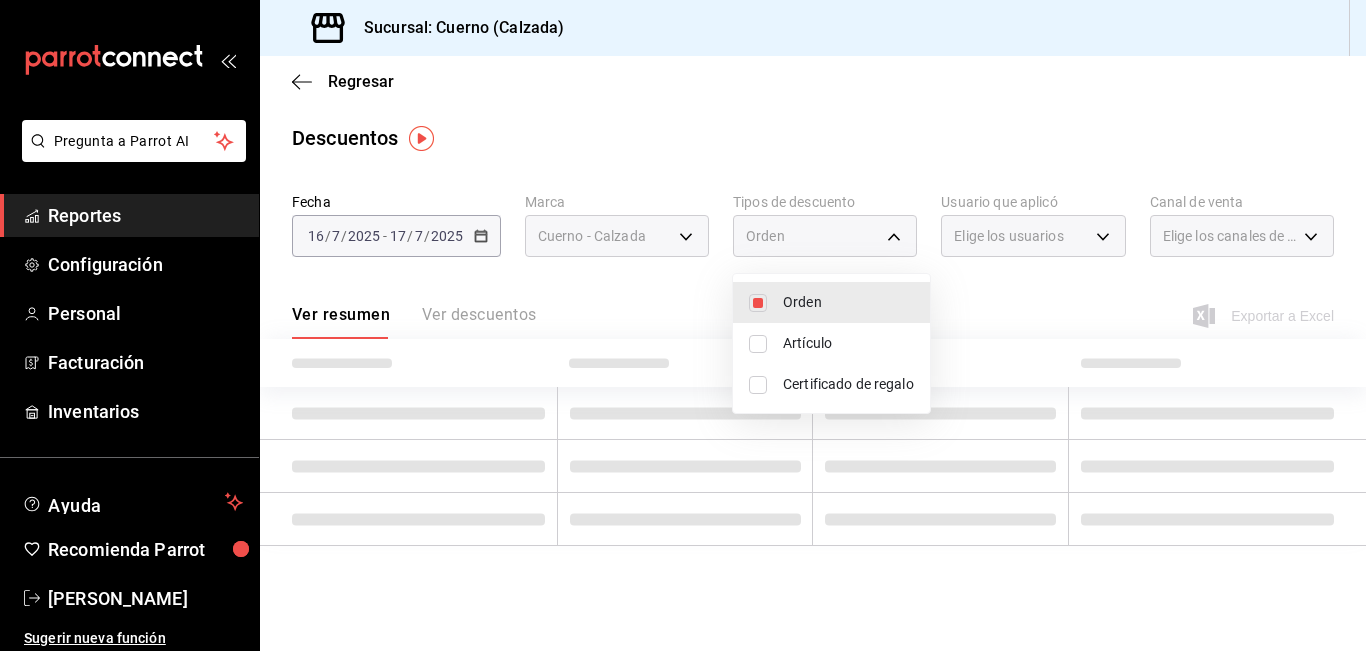 click on "Artículo" at bounding box center [848, 343] 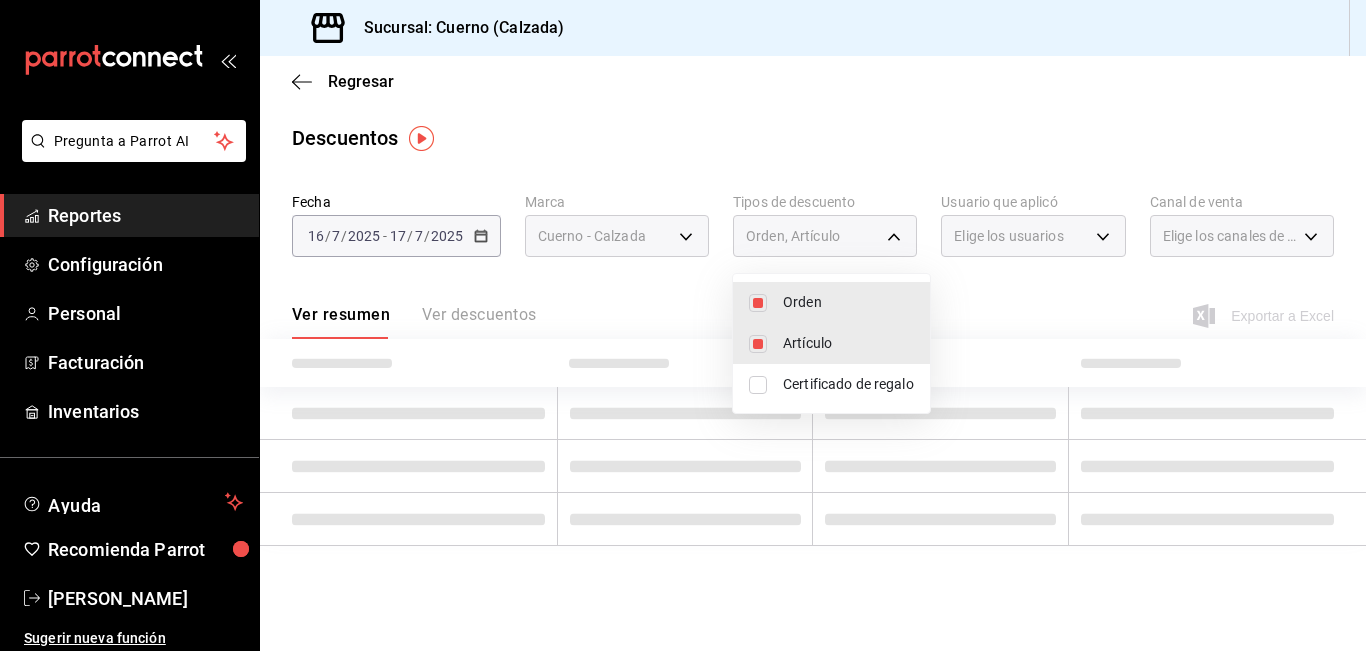 type on "ORDER,ORDER_ITEM" 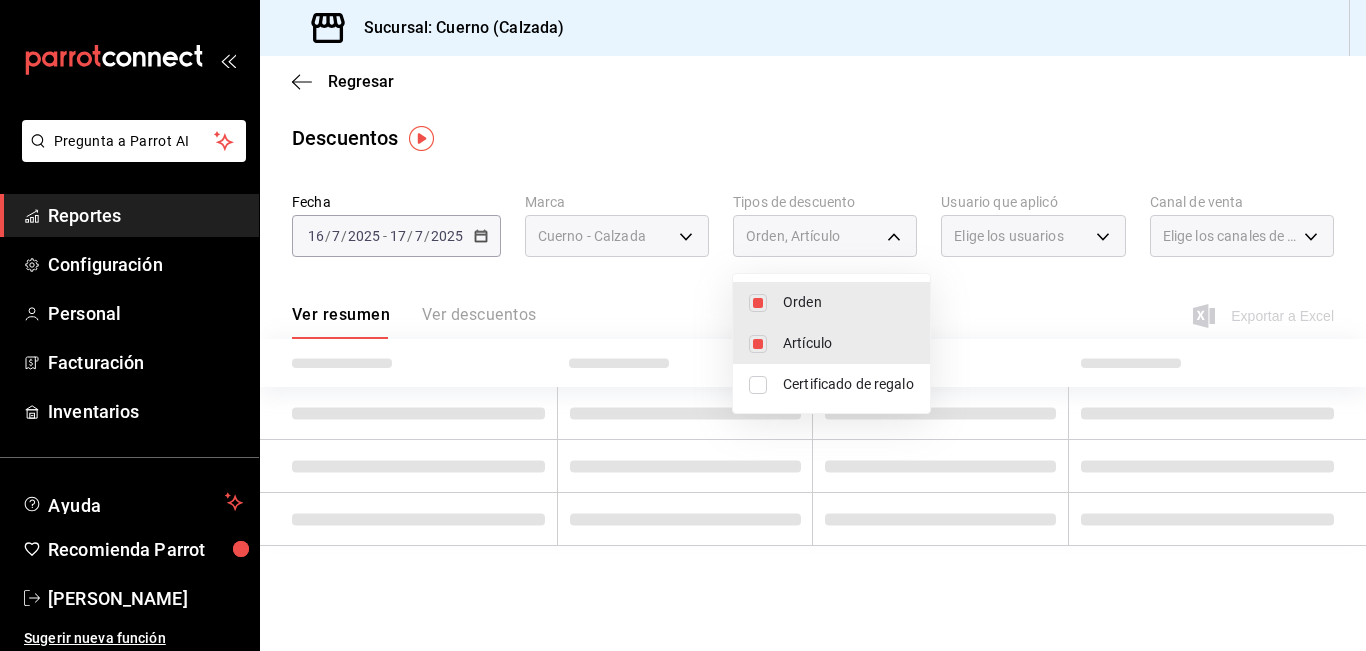 checkbox on "true" 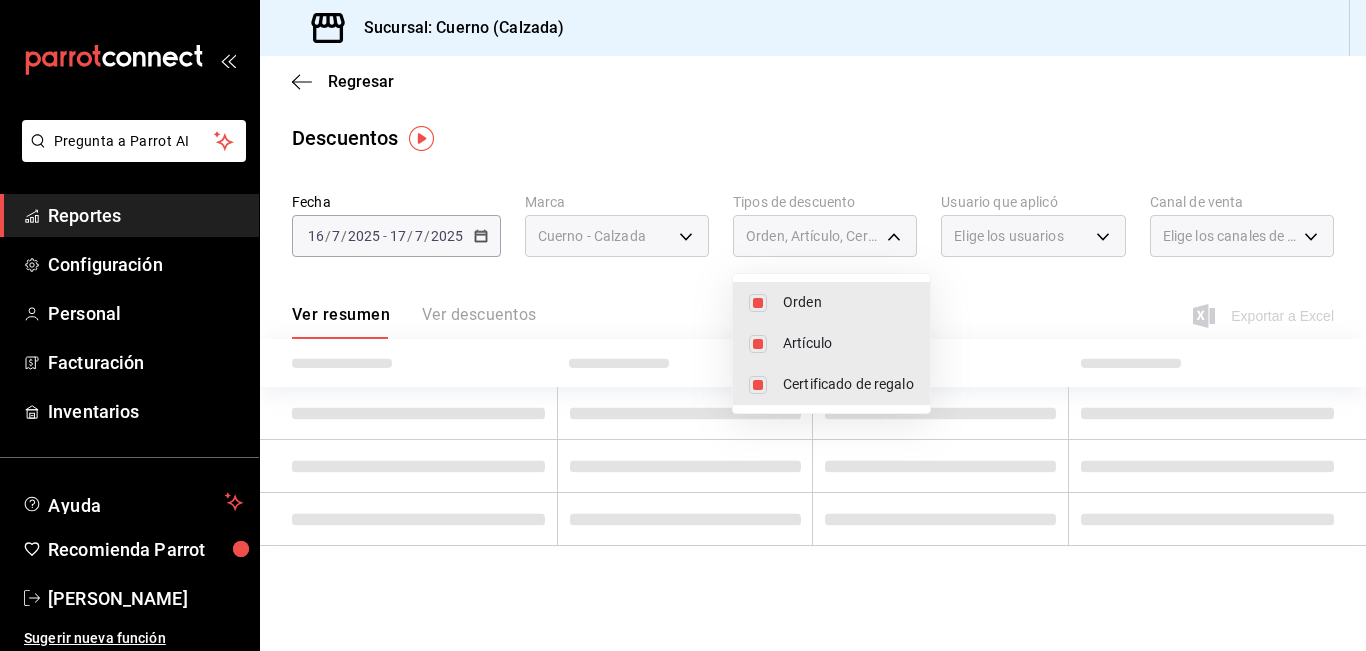 type on "ORDER,ORDER_ITEM,CARD_REWARD" 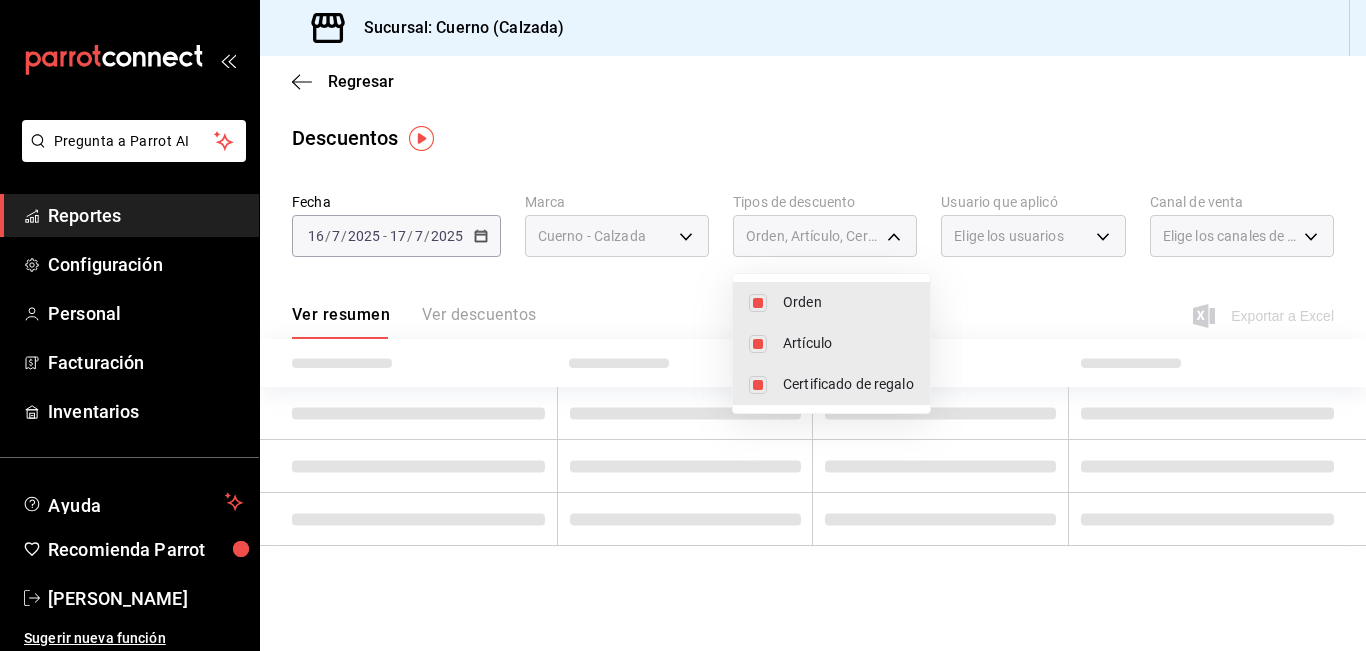 checkbox on "true" 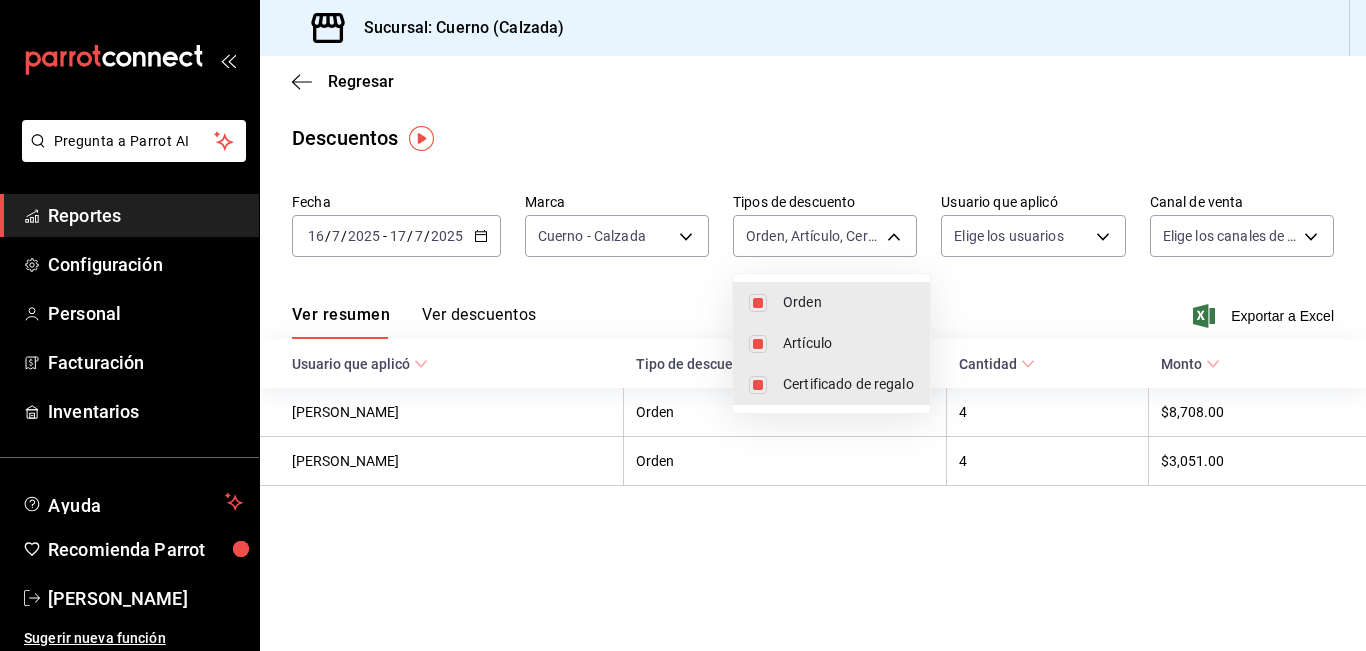click at bounding box center [683, 325] 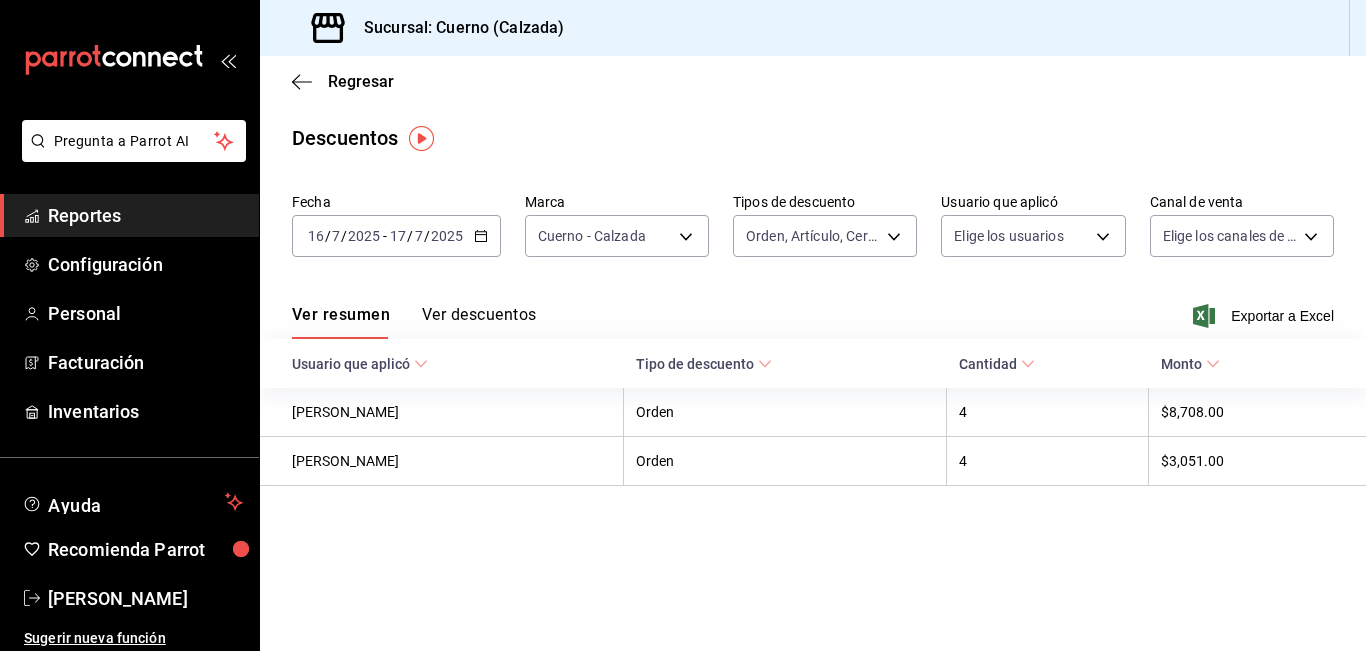 click on "Pregunta a Parrot AI Reportes   Configuración   Personal   Facturación   Inventarios   Ayuda Recomienda Parrot   [PERSON_NAME]   Sugerir nueva función   Sucursal: Cuerno ([PERSON_NAME]) Regresar Descuentos Fecha [DATE] [DATE] - [DATE] [DATE] [PERSON_NAME] b7ae777b-2dfc-42e0-9650-6cefdf37a424 Tipos de descuento Orden, Artículo, Certificado de regalo ORDER,ORDER_ITEM,CARD_REWARD Usuario que aplicó Elige los usuarios Canal de venta Elige los [PERSON_NAME] de venta Ver resumen Ver descuentos Exportar a Excel Usuario que aplicó Tipo de descuento Cantidad Monto [PERSON_NAME] [PERSON_NAME] 4 $8,708.00 [PERSON_NAME] Orden 4 $3,051.00 Pregunta a Parrot AI Reportes   Configuración   Personal   Facturación   Inventarios   Ayuda Recomienda Parrot   [PERSON_NAME]   Sugerir nueva función   GANA 1 MES GRATIS EN TU SUSCRIPCIÓN AQUÍ Ver video tutorial Ir a video Visitar centro de ayuda [PHONE_NUMBER] [EMAIL_ADDRESS][DOMAIN_NAME] Visitar centro de ayuda [PHONE_NUMBER]" at bounding box center (683, 325) 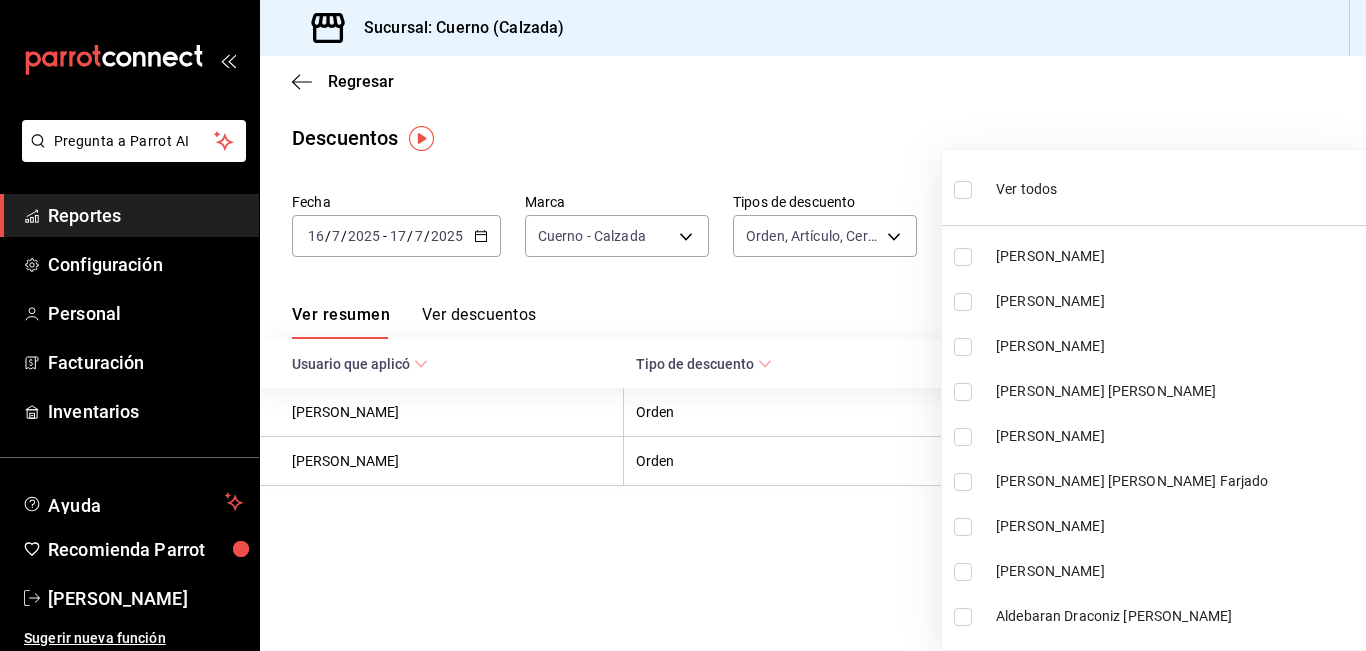 click on "Ver todos [PERSON_NAME] [PERSON_NAME] [PERSON_NAME] [PERSON_NAME] [PERSON_NAME] [PERSON_NAME] [PERSON_NAME] Farjado [PERSON_NAME] [PERSON_NAME] Draconiz [PERSON_NAME] [PERSON_NAME] [PERSON_NAME] [PERSON_NAME] [PERSON_NAME] [PERSON_NAME] [PERSON_NAME] [PERSON_NAME] [PERSON_NAME] [PERSON_NAME] [PERSON_NAME] [PERSON_NAME] [PERSON_NAME] GUAZOZON [PERSON_NAME] [PERSON_NAME] [PERSON_NAME] [PERSON_NAME] [PERSON_NAME] [PERSON_NAME] [PERSON_NAME] [PERSON_NAME] [PERSON_NAME] [PERSON_NAME] [PERSON_NAME] [PERSON_NAME] [PERSON_NAME] [PERSON_NAME] [PERSON_NAME] [PERSON_NAME] [PERSON_NAME] FRANCISCO [PERSON_NAME] [PERSON_NAME] [PERSON_NAME] [PERSON_NAME] [PERSON_NAME] [US_STATE][PERSON_NAME] [PERSON_NAME] [PERSON_NAME] [PERSON_NAME] [PERSON_NAME] Andrawy [PERSON_NAME] [PERSON_NAME] [PERSON_NAME] [PERSON_NAME] [PERSON_NAME] [PERSON_NAME] [PERSON_NAME] Super Admin Costeño [PERSON_NAME] CARRERA" at bounding box center (1154, 400) 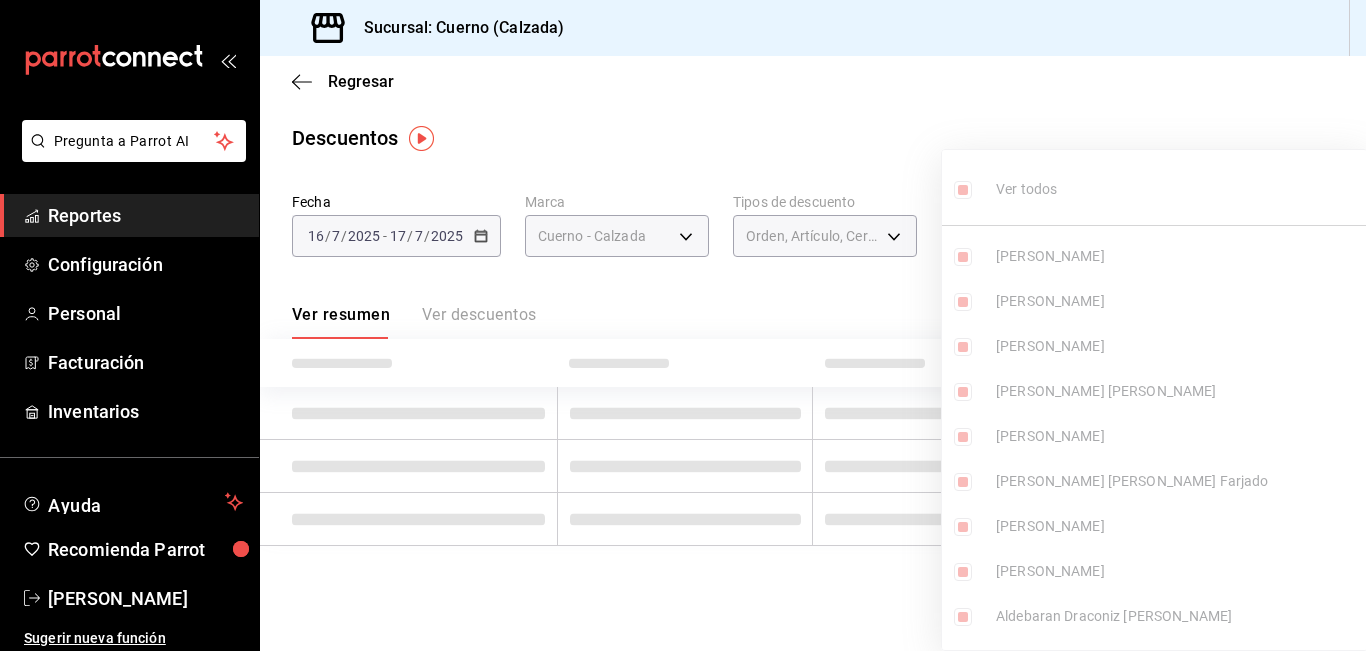 click at bounding box center [683, 325] 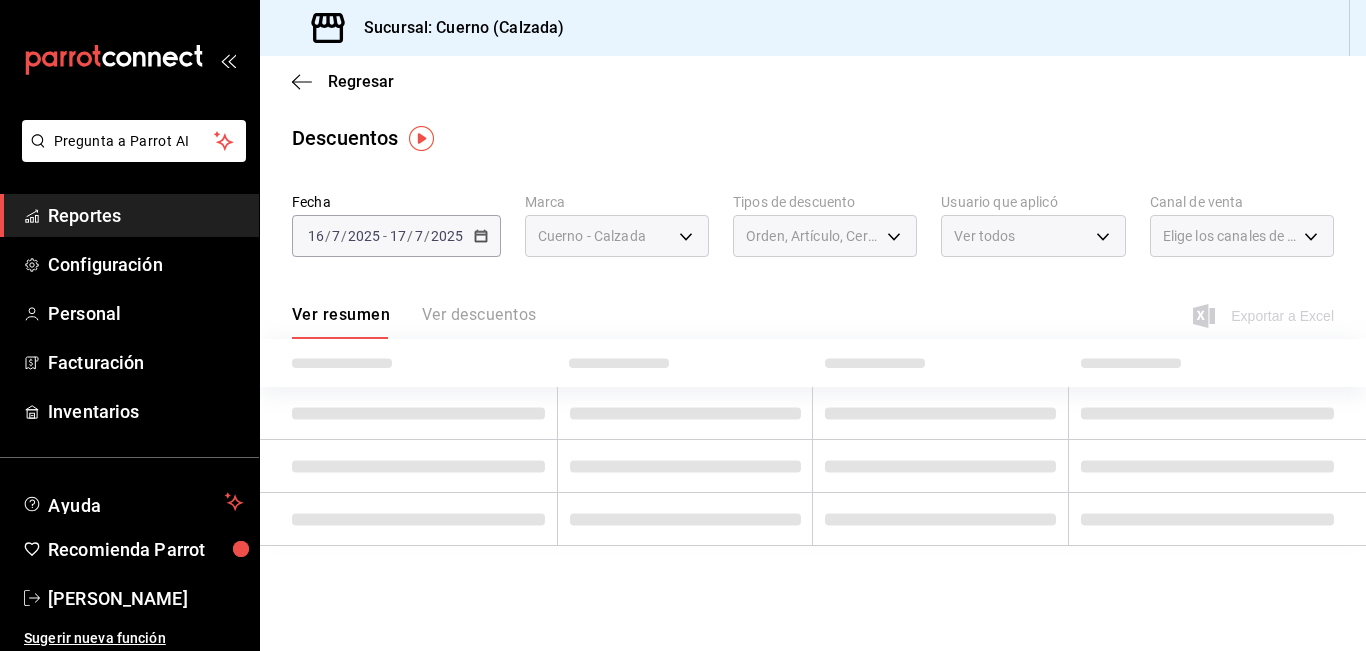 type on "119eec43-44ec-4954-8230-c1a13d44474c,f39698a8-ef74-45d5-8338-83d3da7f5e5b,1cdd0518-181d-4413-9674-af18e058dd9f,877c6925-482d-4c1b-89f2-9e3099a1c417,980cd297-499a-4f60-b270-dbb9b0ec3810,602e878a-7354-457e-a22c-a6af4f9c02af,95b0a424-1cfb-42d8-a777-5d8bbfeda444,d4ea0def-0c2b-4eb0-b7e8-656f04434994,de9db5d5-3cd8-4607-87f5-e0dafb70d65f,f7fc0659-565d-459c-8417-311d84338a7a,5fc80a1e-4f57-47b5-b7db-9d84152ff65f,0dc3c9a6-1886-40be-a32f-e9027e9d0d24,7f052c05-561e-49aa-823f-f6a1ba7f56ce,28ca4dbe-bf8d-46f7-aeb1-8c89bb9b605b,72d74d30-a84b-41ff-8785-5cd30dcae039,355ecf29-c1a6-44ec-a3a6-208510338477,d8fc06e7-6030-4c79-9ede-55523079d6ed,49e4b58d-d0a7-45d9-8a43-0ea320438e4b,3221c3bf-41a4-4b6f-a429-d9c057f4f95b,e5fbbb82-21dc-4e97-877f-c5f26019e0f8,b7c47303-57f9-4694-bf63-7e6d8a5e8c9f,438b4a3d-f7b0-4003-b2ff-4c4cdcf7a6c2,33feb654-b25c-4c52-99f4-eb2abc8cce62,c5b55929-34cc-4631-b35a-a0e3c0a897d2,358941d7-88a6-4e0b-b4d0-55b670569ef7,41aa8dc5-92e5-435a-be77-2d50af948081,ee8cbc9e-8afb-4d1b-8334-eea522ead2c1,e6017142-4ccb-431b-95f..." 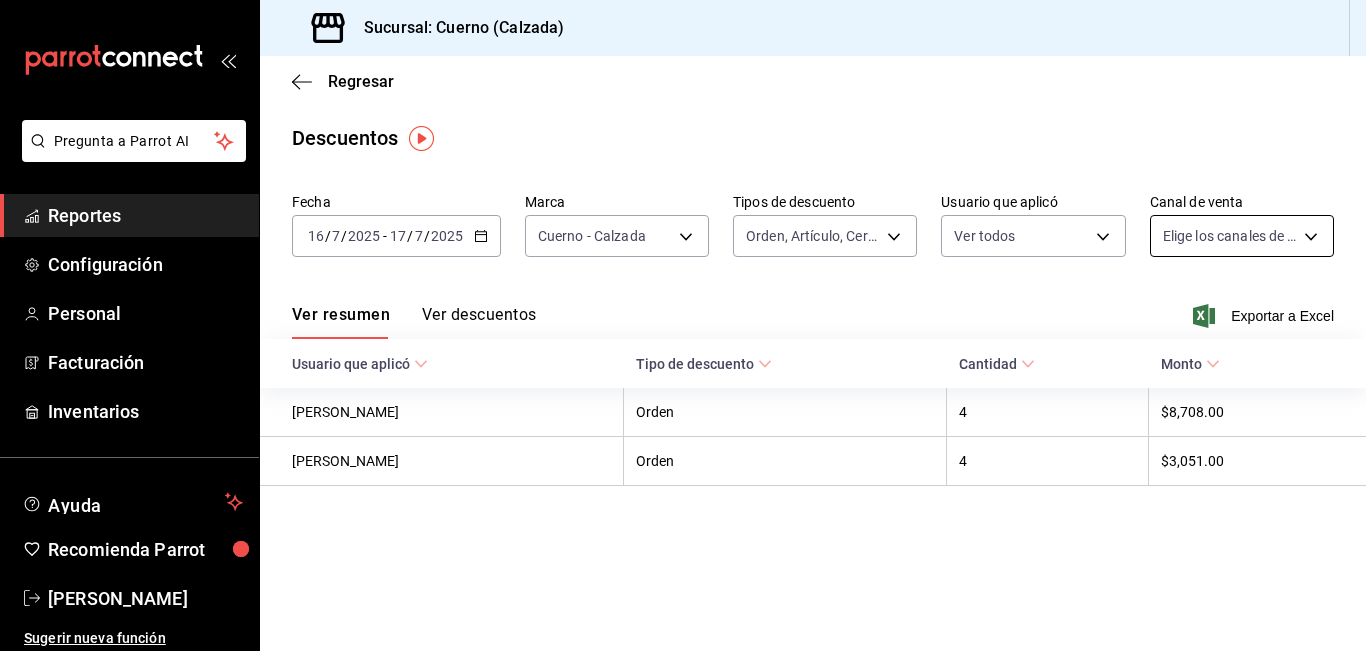 click on "Pregunta a Parrot AI Reportes   Configuración   Personal   Facturación   Inventarios   Ayuda Recomienda Parrot   [PERSON_NAME]   Sugerir nueva función   Sucursal: Cuerno ([PERSON_NAME]) Regresar Descuentos Fecha [DATE] [DATE] - [DATE] [DATE] [PERSON_NAME] b7ae777b-2dfc-42e0-9650-6cefdf37a424 Tipos de descuento Orden, Artículo, Certificado de regalo ORDER,ORDER_ITEM,CARD_REWARD Usuario que aplicó Ver todos Canal de venta Elige los [PERSON_NAME] de venta Ver resumen Ver descuentos Exportar a Excel Usuario que aplicó Tipo de descuento Cantidad Monto [PERSON_NAME] [PERSON_NAME] 4 $8,708.00 [PERSON_NAME] Orden 4 $3,051.00 Pregunta a Parrot AI Reportes   Configuración   Personal   Facturación   Inventarios   Ayuda Recomienda Parrot   [PERSON_NAME]   Sugerir nueva función   GANA 1 MES GRATIS EN TU SUSCRIPCIÓN AQUÍ Ver video tutorial Ir a video Visitar centro de ayuda [PHONE_NUMBER] [EMAIL_ADDRESS][DOMAIN_NAME] Visitar centro de ayuda [PHONE_NUMBER] [EMAIL_ADDRESS][DOMAIN_NAME]" at bounding box center (683, 325) 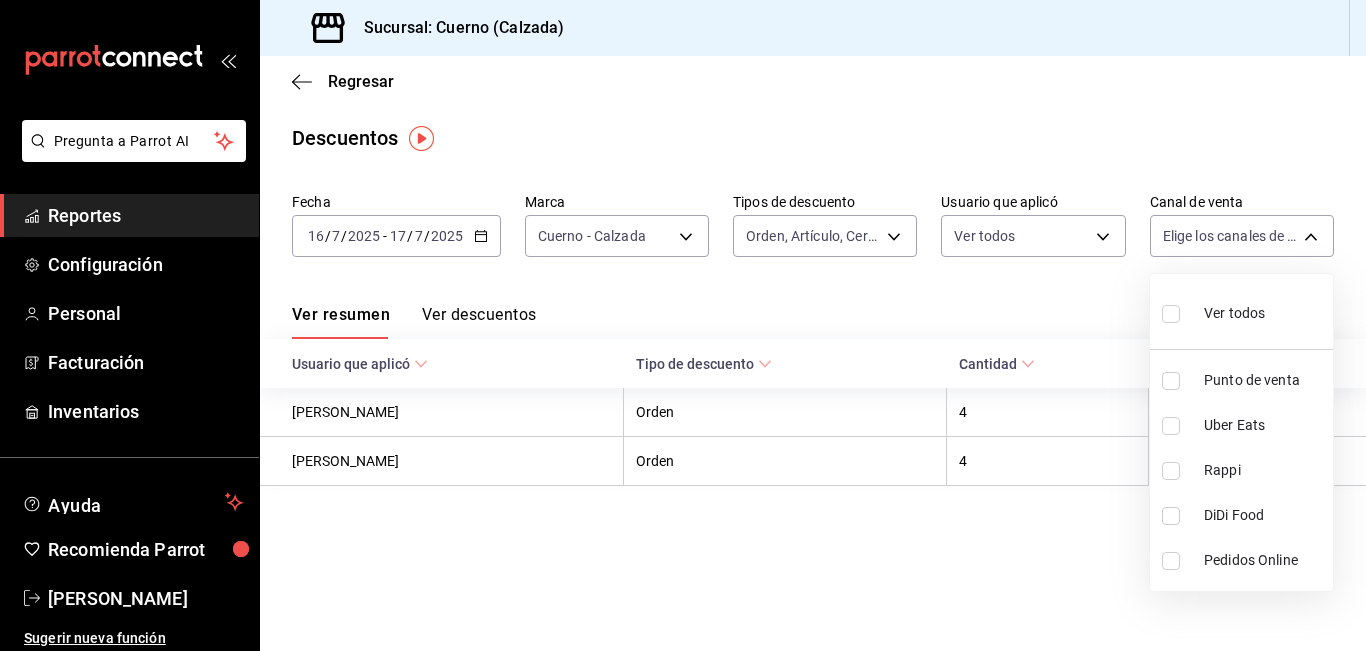 click on "Ver todos" at bounding box center [1213, 311] 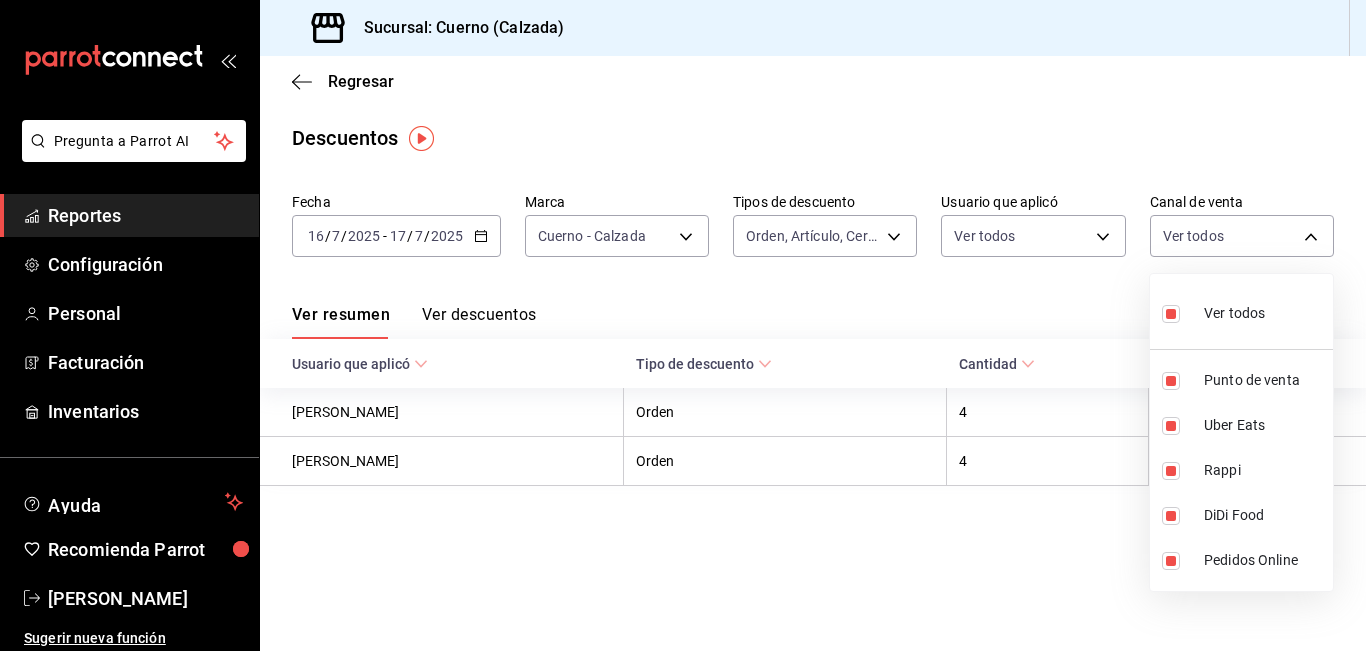 click at bounding box center (683, 325) 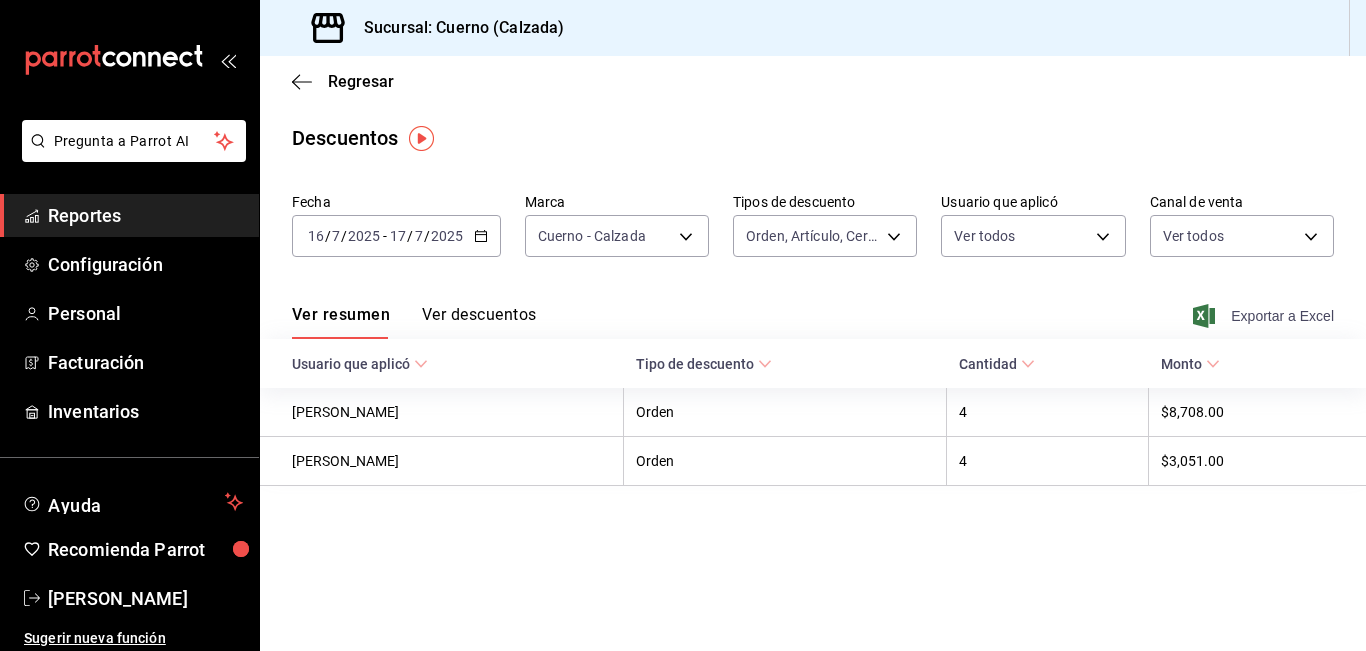 click on "Exportar a Excel" at bounding box center [1265, 316] 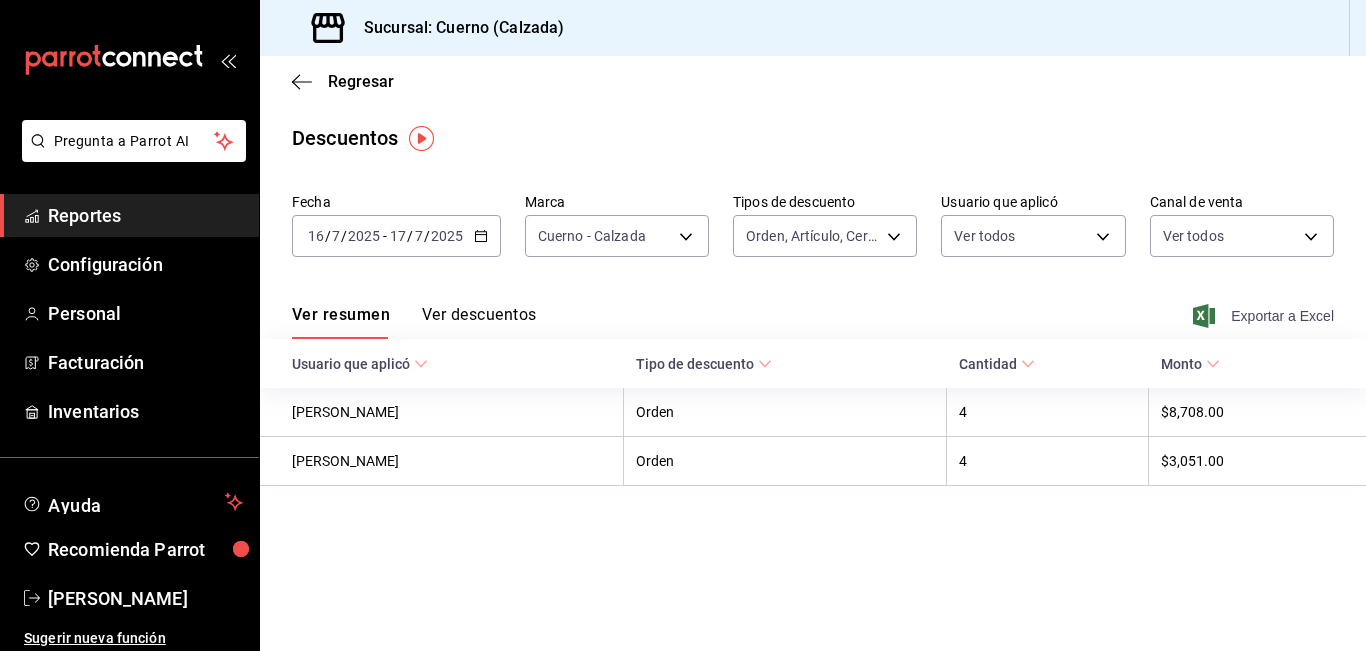 click on "Exportar a Excel" at bounding box center (1265, 316) 